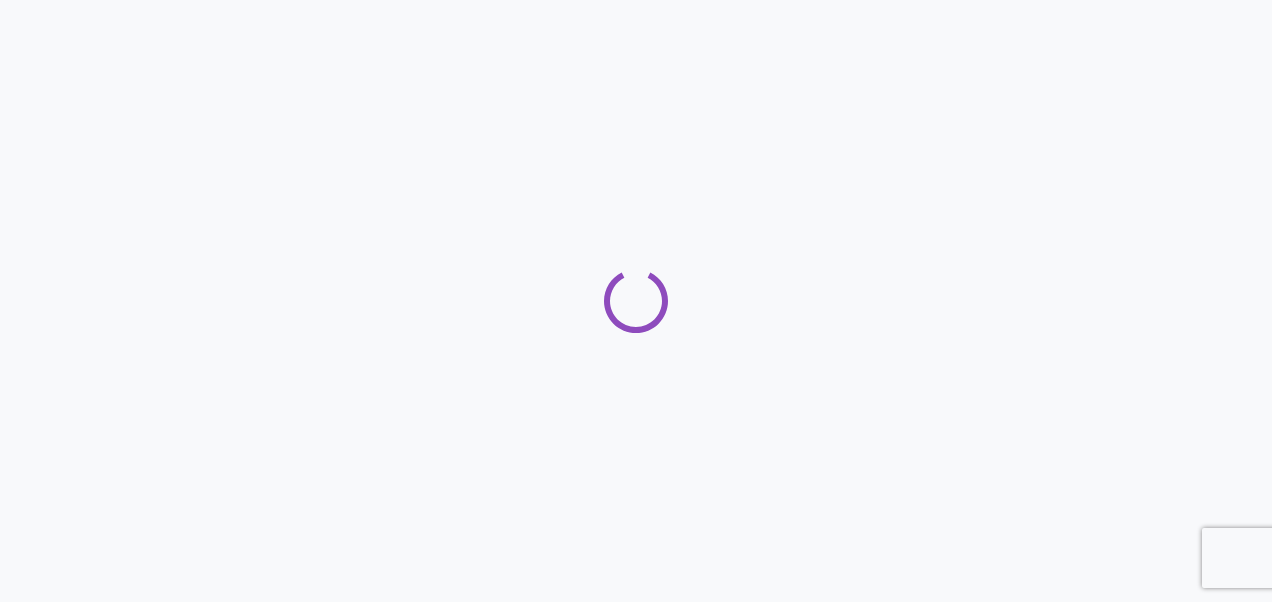 scroll, scrollTop: 0, scrollLeft: 0, axis: both 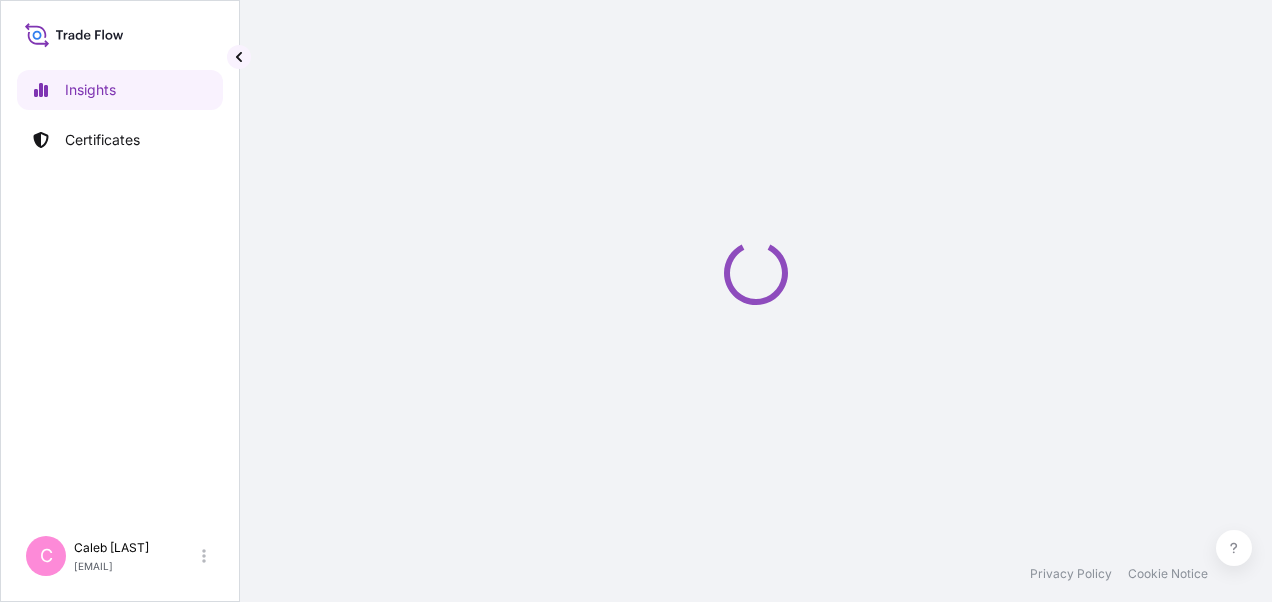 select on "2025" 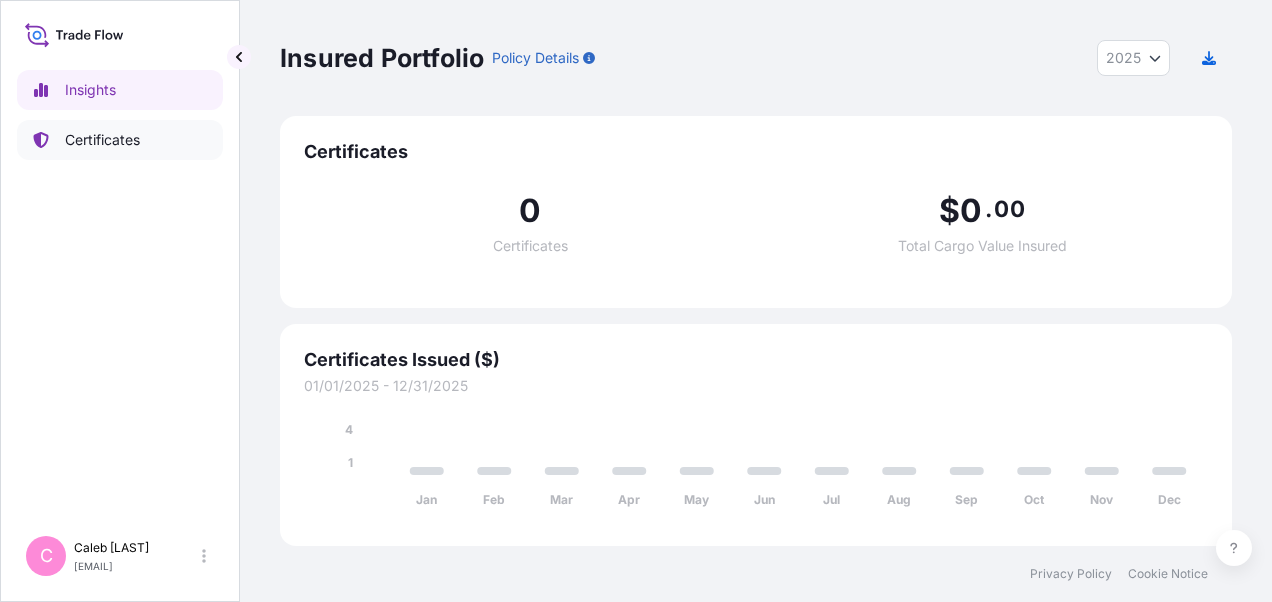 click on "Certificates" at bounding box center [102, 140] 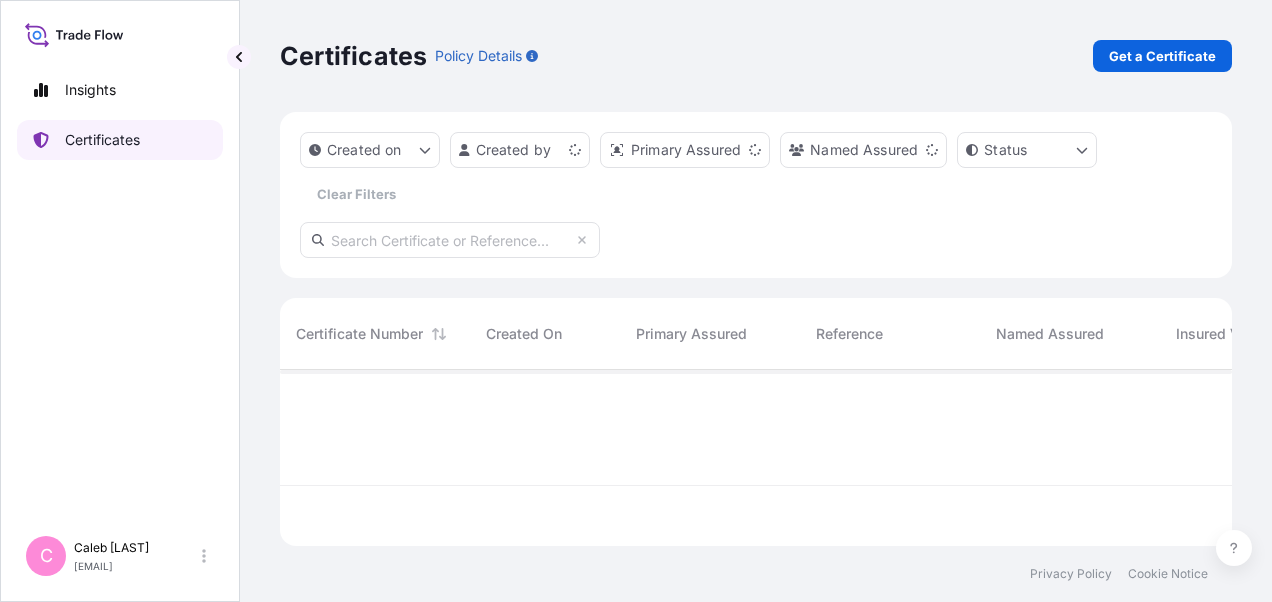 scroll, scrollTop: 16, scrollLeft: 16, axis: both 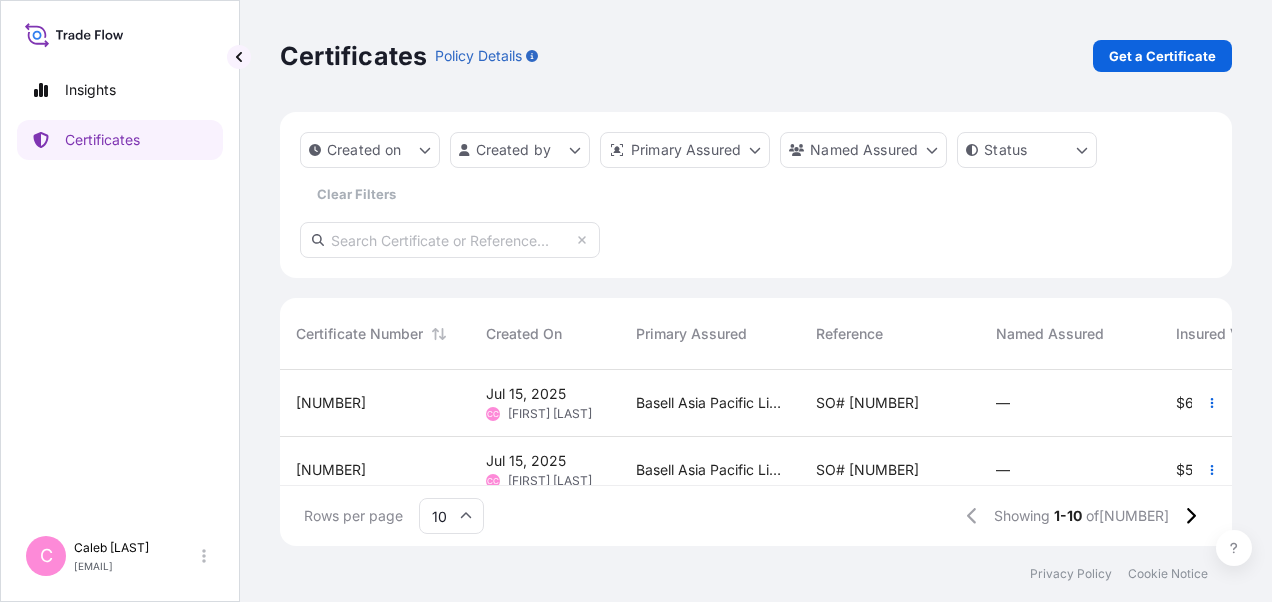 click on "SO# [NUMBER]" at bounding box center [867, 403] 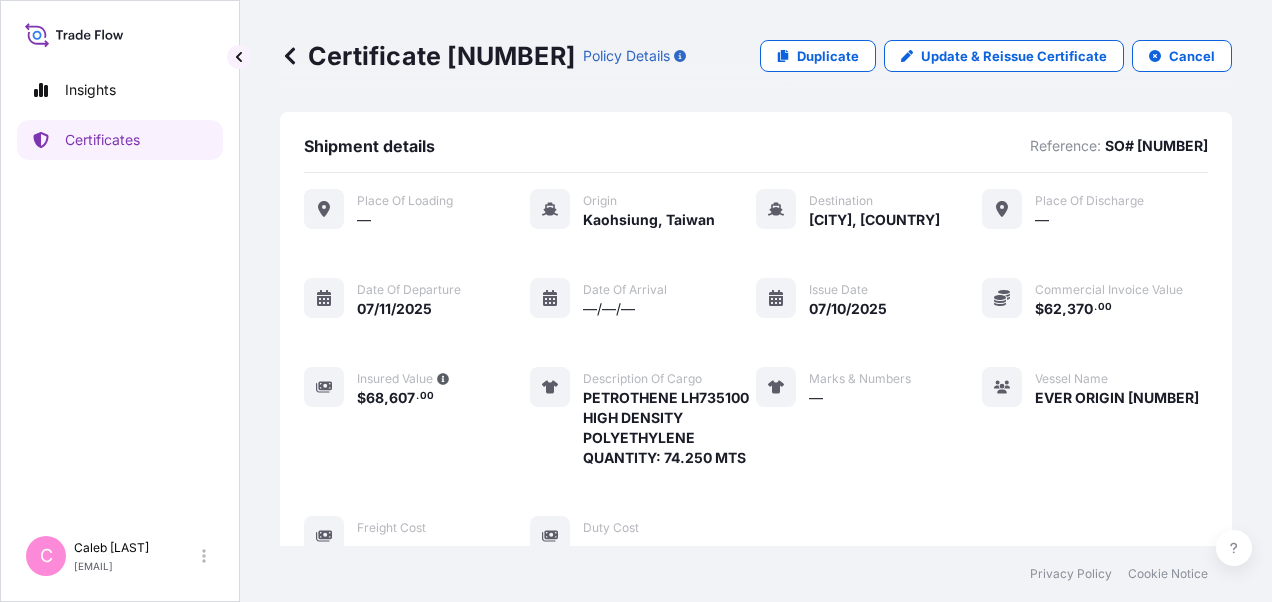 click on "Duplicate" at bounding box center [828, 56] 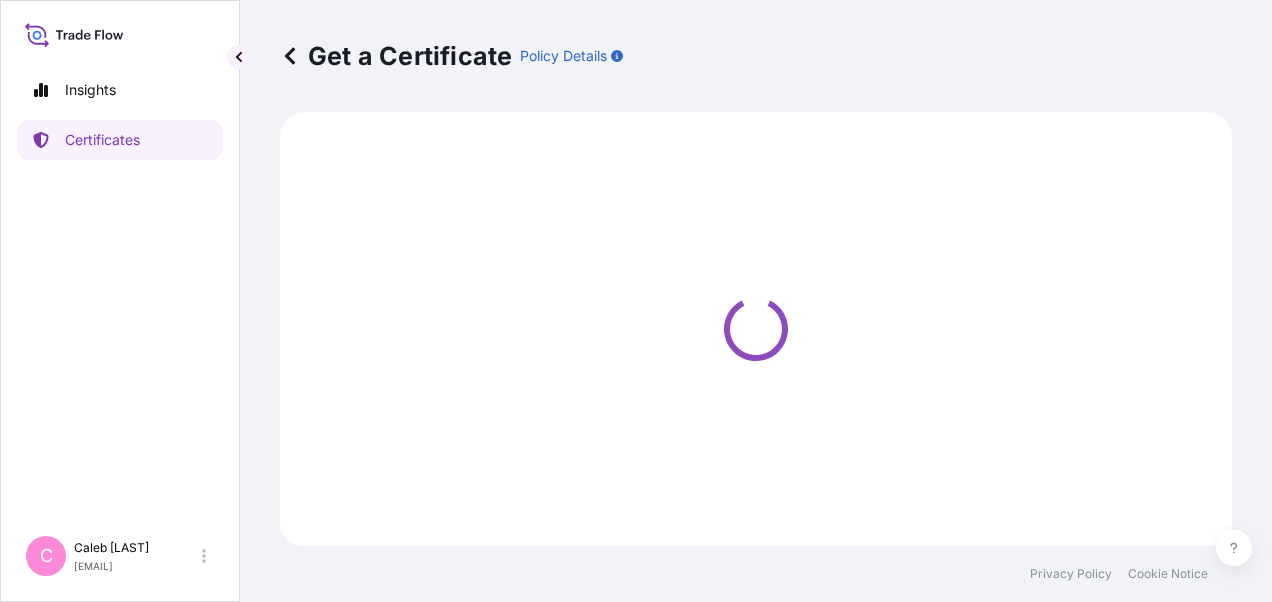 select on "Sea" 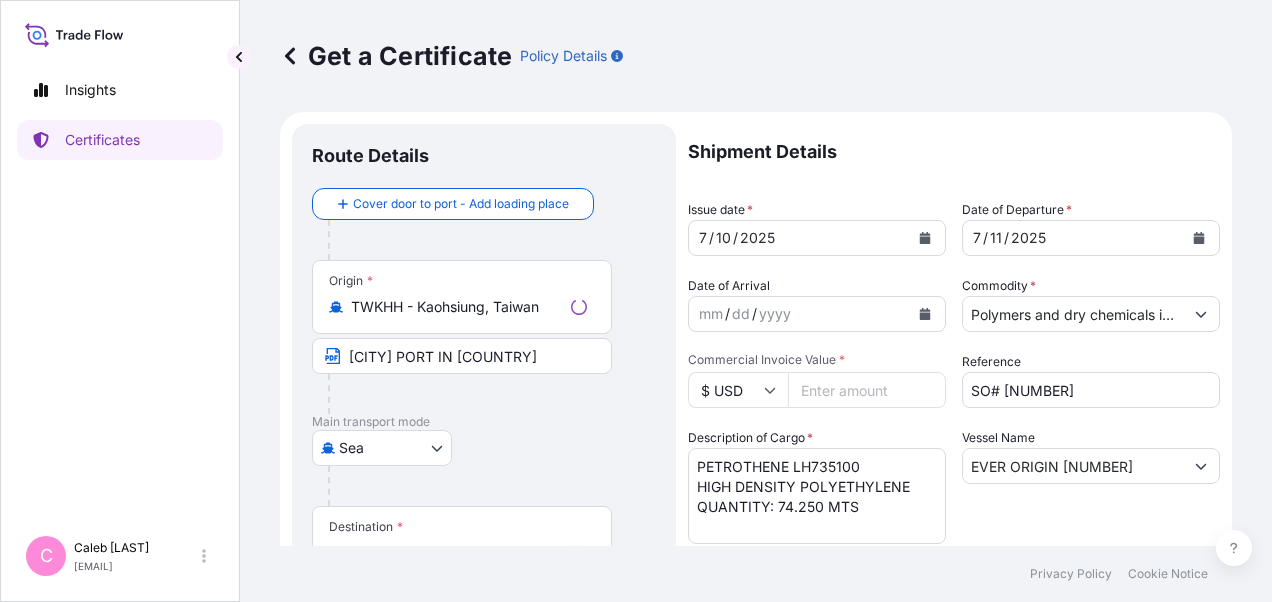 select on "32034" 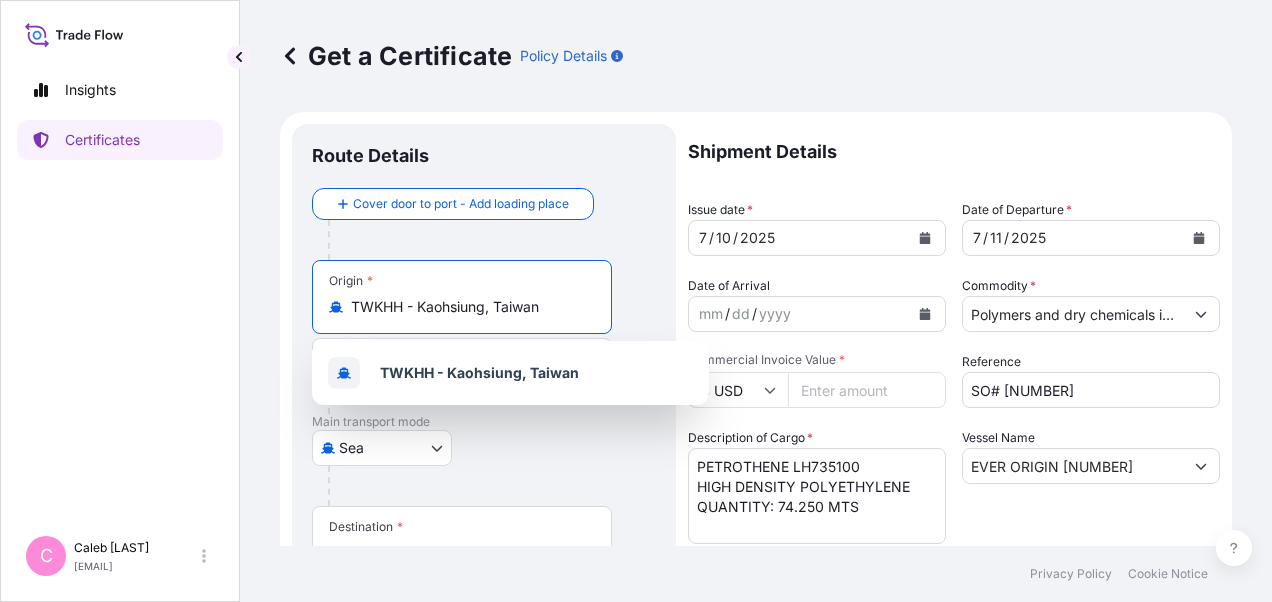 drag, startPoint x: 558, startPoint y: 308, endPoint x: 320, endPoint y: 308, distance: 238 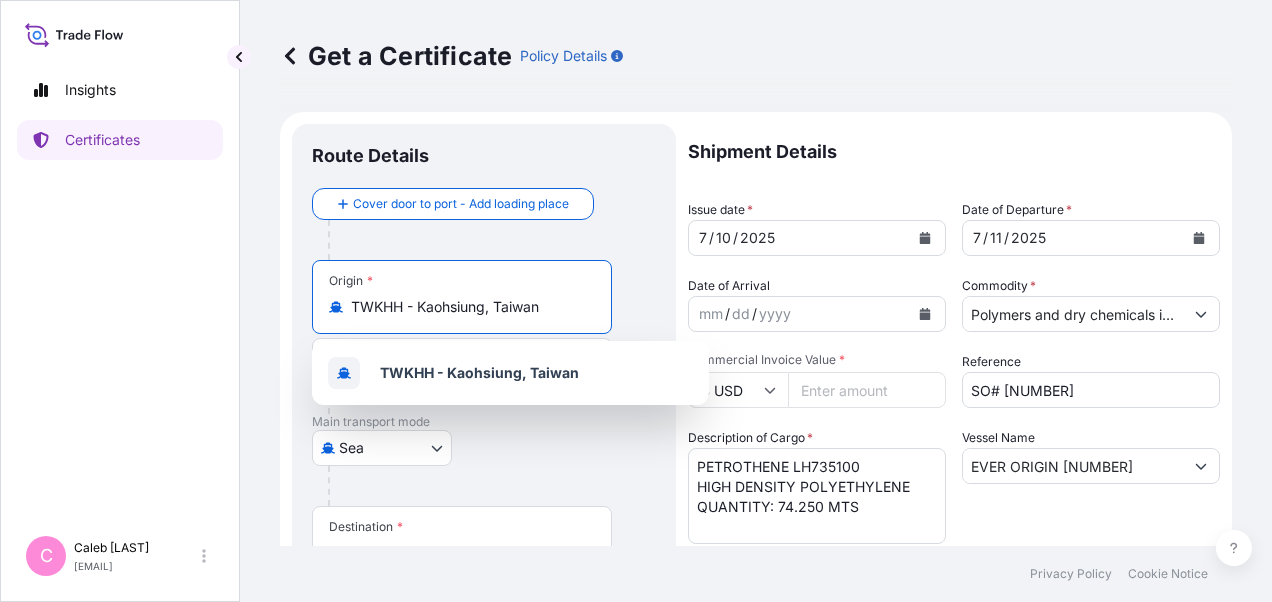 click on "Origin * [CITY], [COUNTRY]" at bounding box center [462, 297] 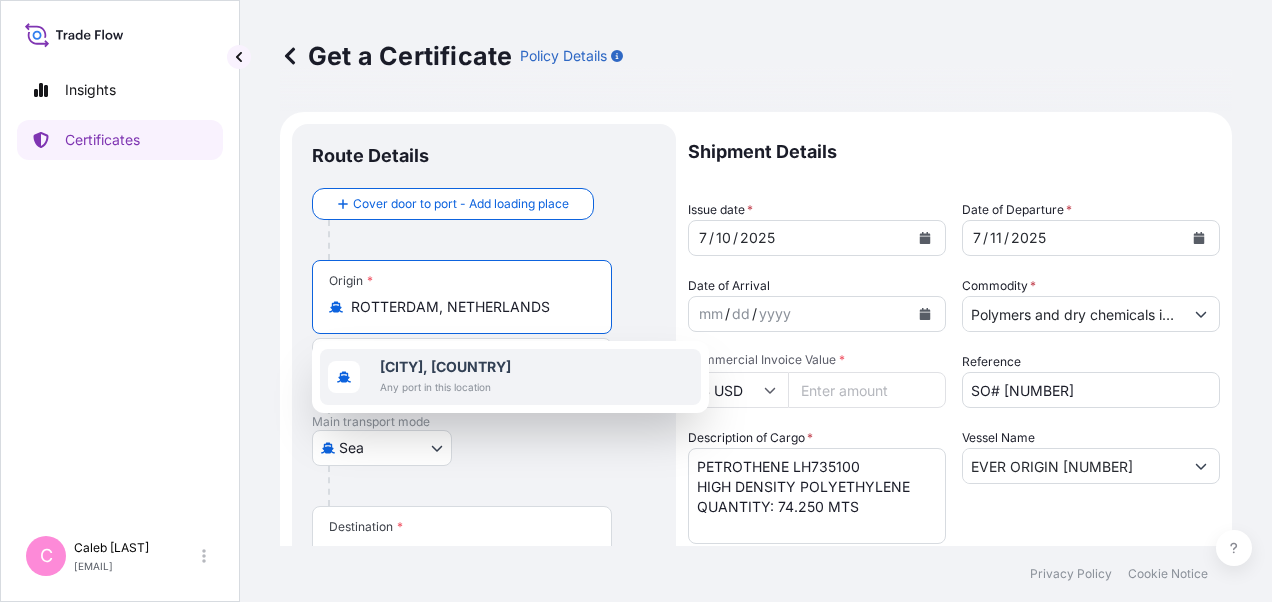 click on "[CITY], [COUNTRY]" at bounding box center [445, 366] 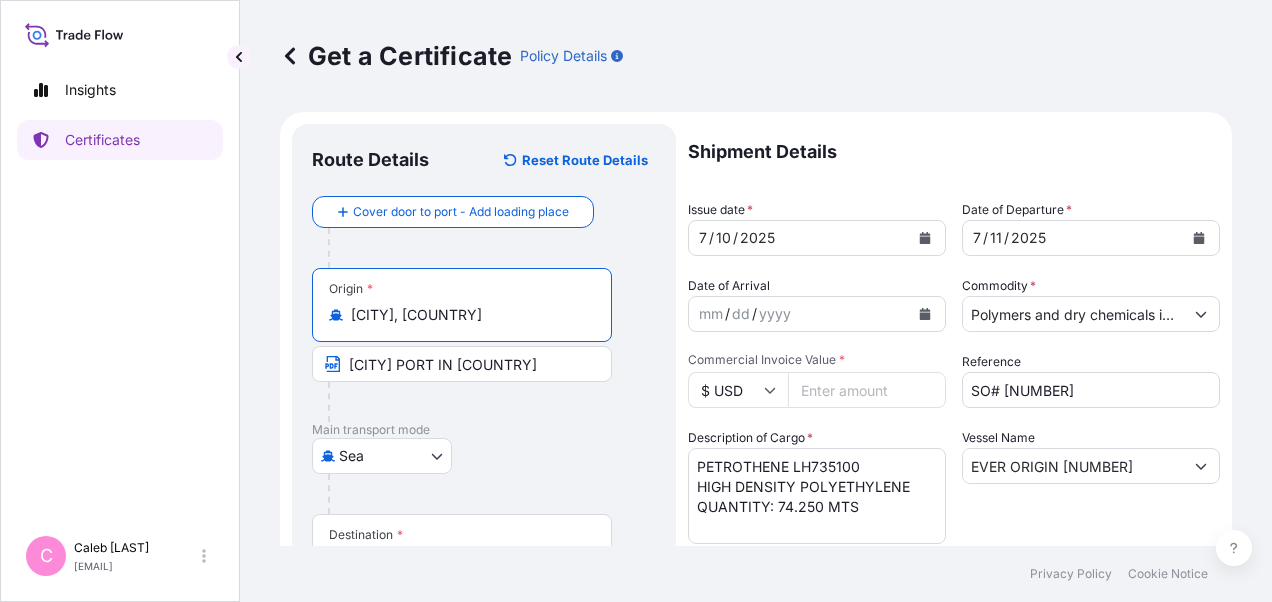type on "[CITY], [COUNTRY]" 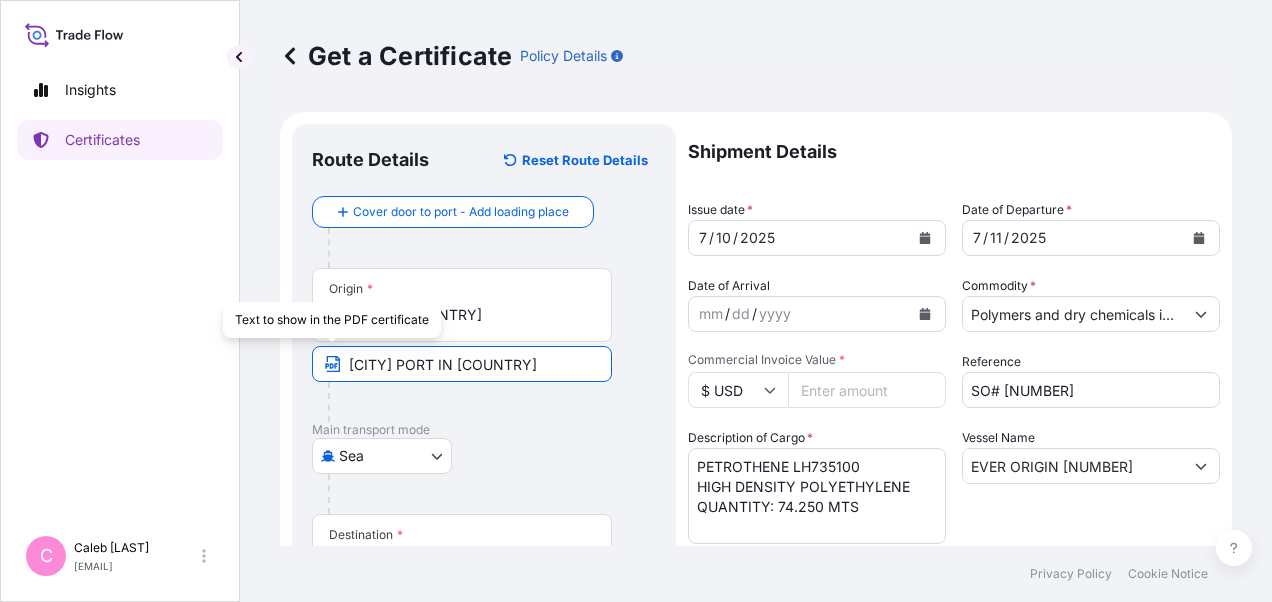 drag, startPoint x: 568, startPoint y: 360, endPoint x: 332, endPoint y: 361, distance: 236.00212 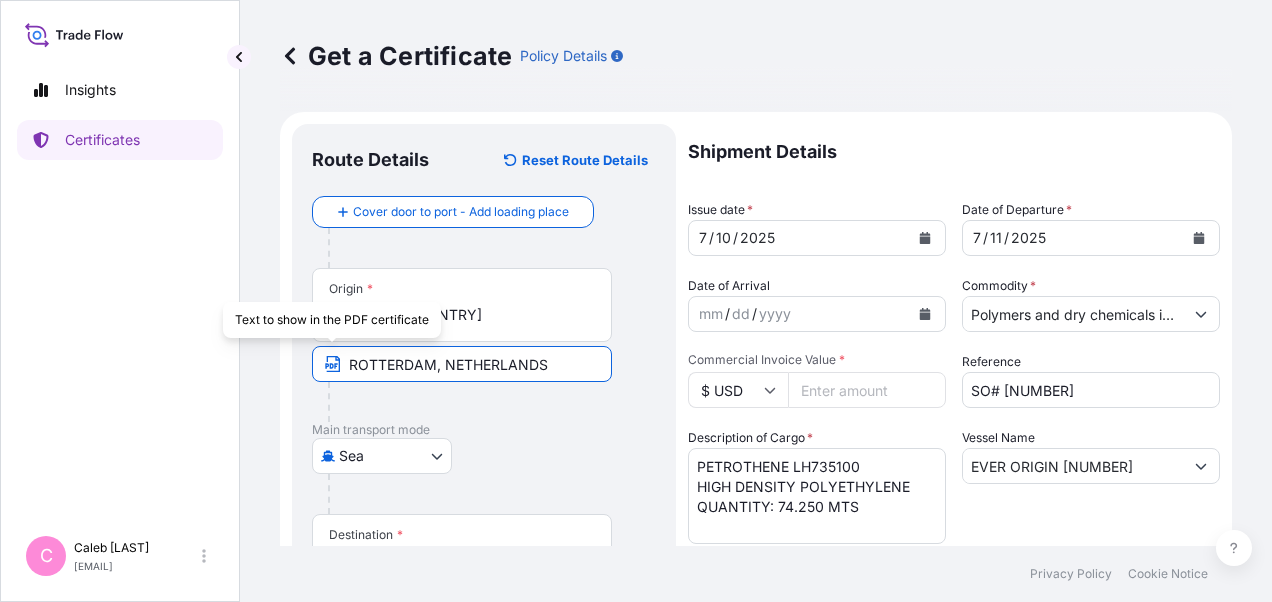 type on "ROTTERDAM, NETHERLANDS" 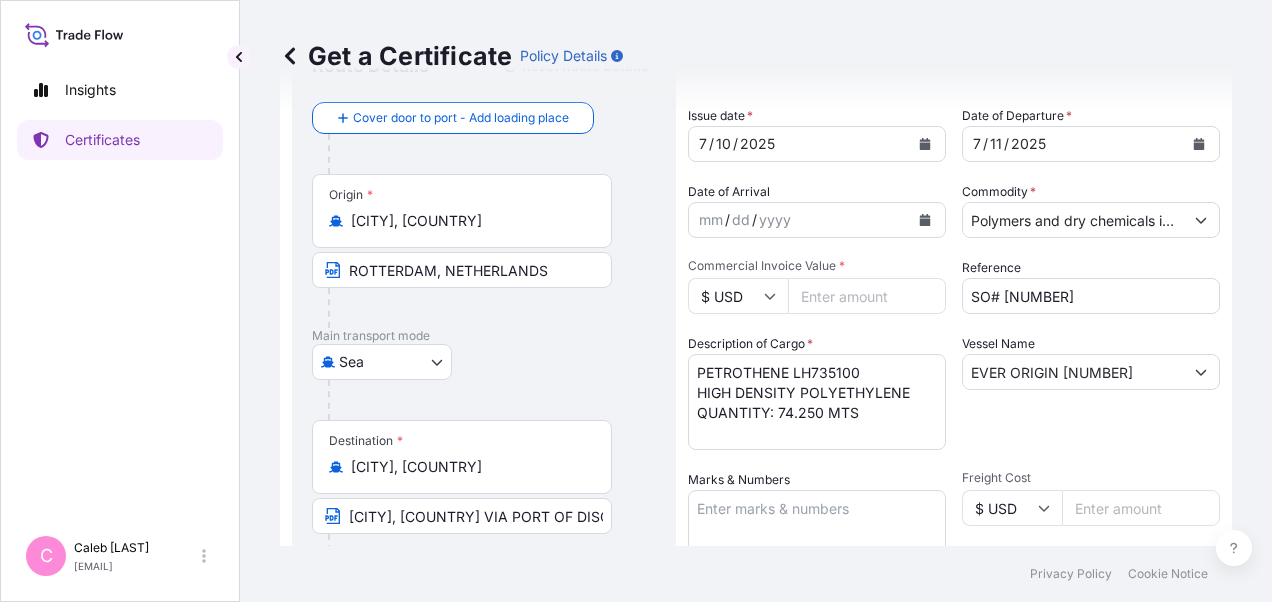 scroll, scrollTop: 200, scrollLeft: 0, axis: vertical 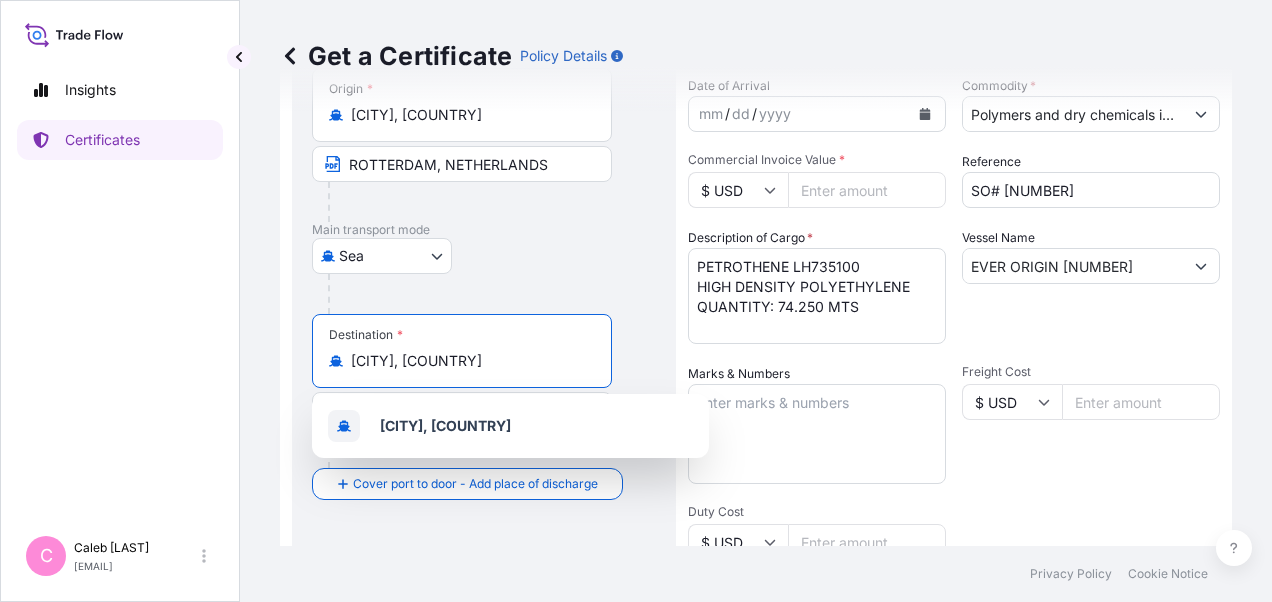 click on "[CITY], [COUNTRY]" at bounding box center (469, 361) 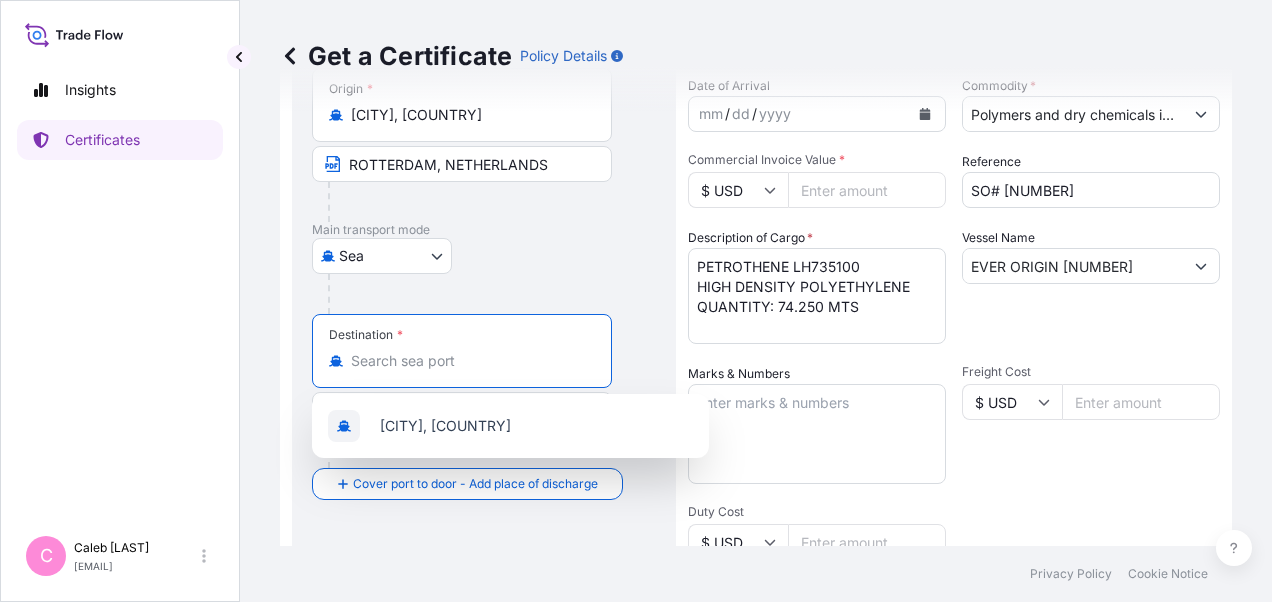 paste on "[CITY], [COUNTRY]" 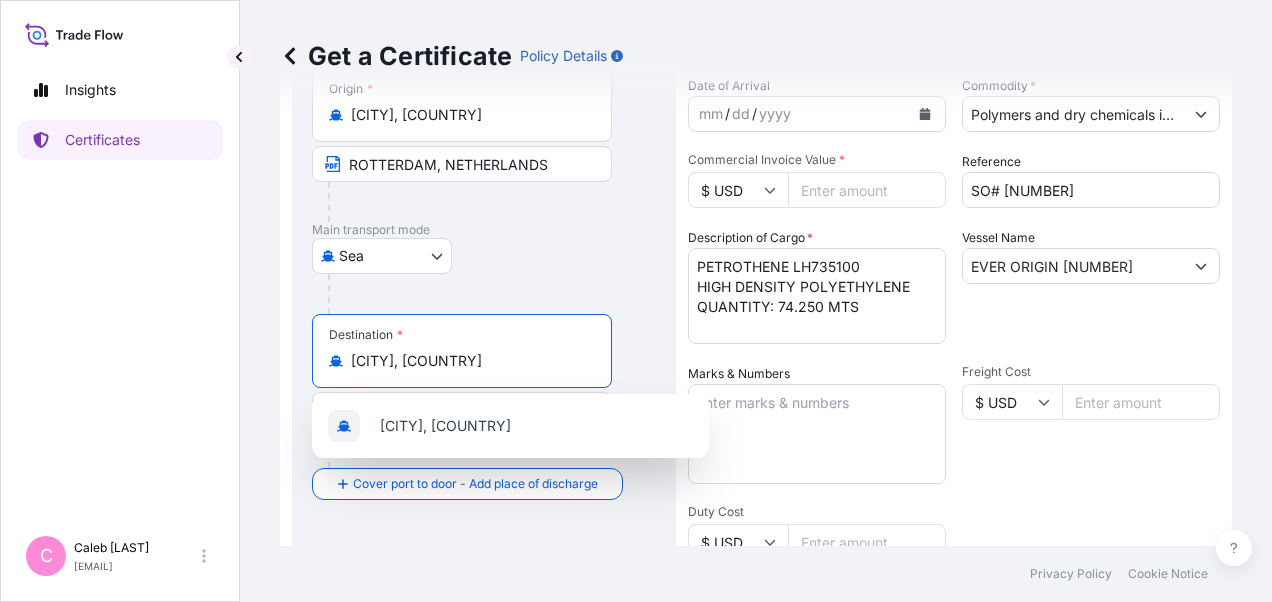 scroll, scrollTop: 0, scrollLeft: 32, axis: horizontal 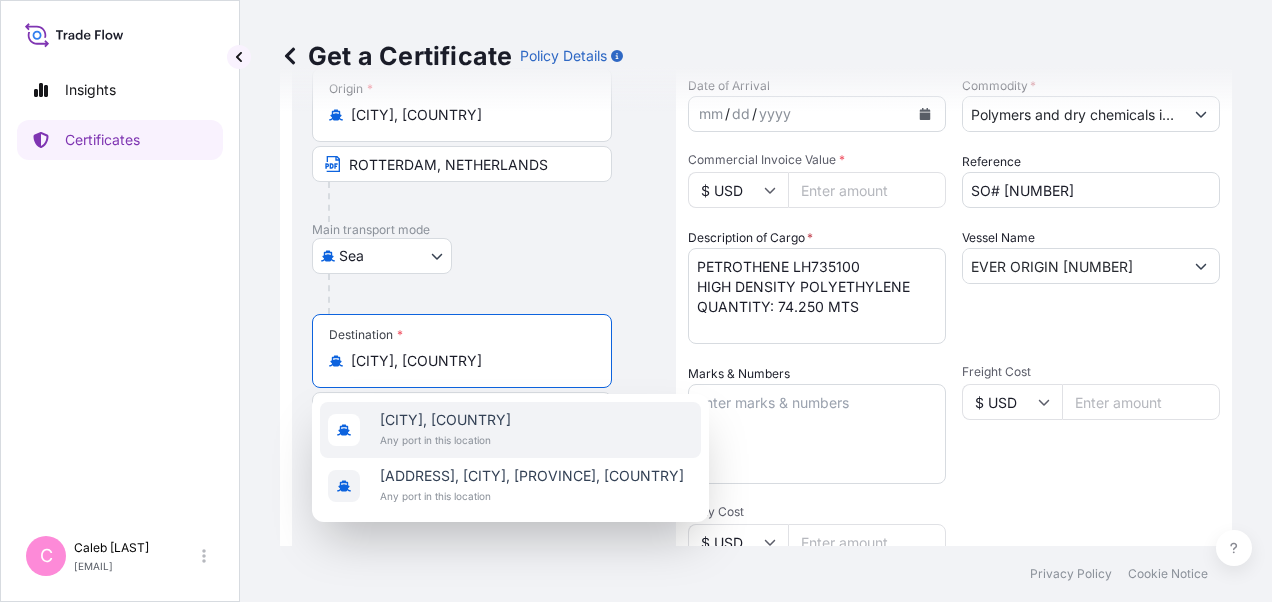click on "[CITY], [COUNTRY]" at bounding box center [445, 420] 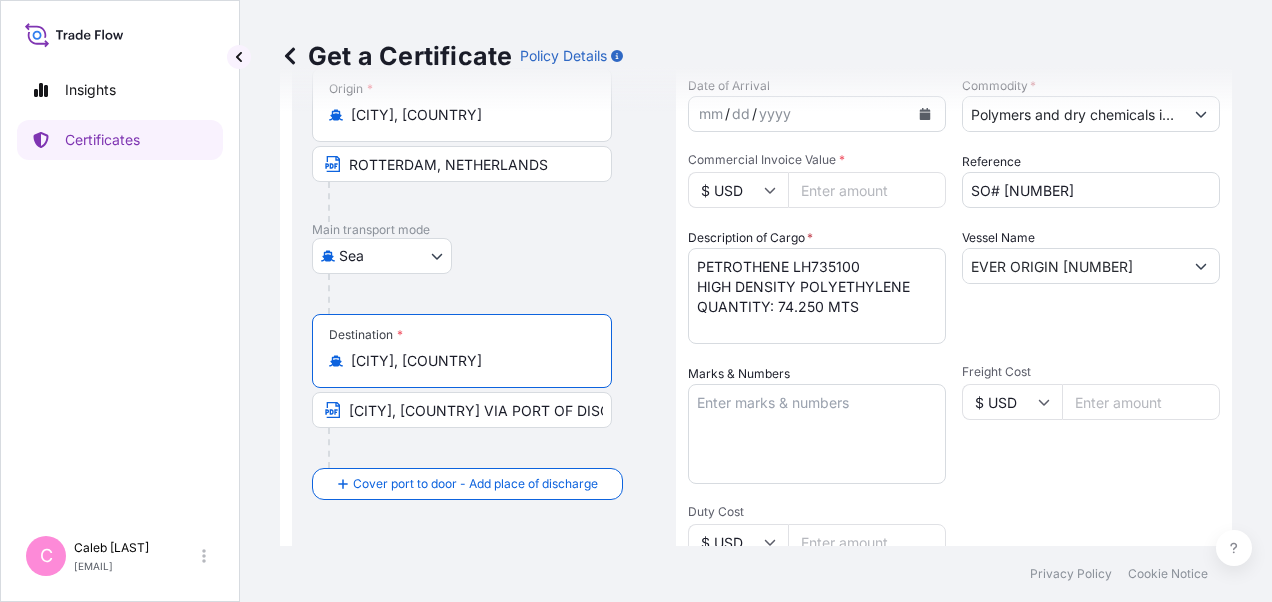 type on "[CITY], [COUNTRY]" 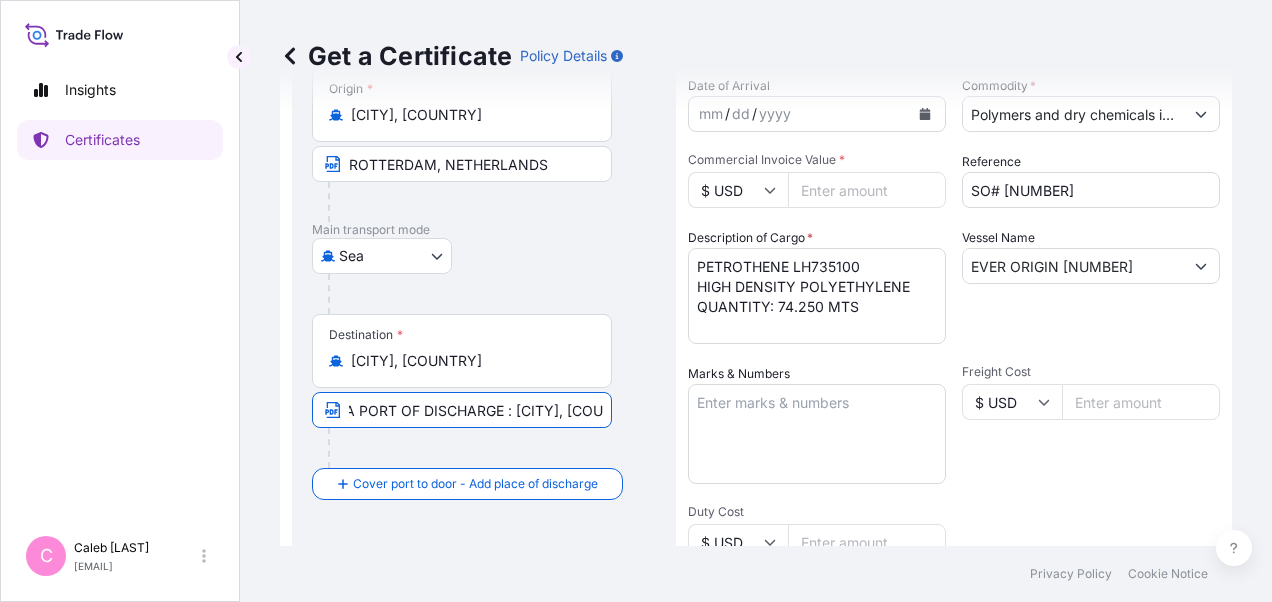 scroll, scrollTop: 0, scrollLeft: 336, axis: horizontal 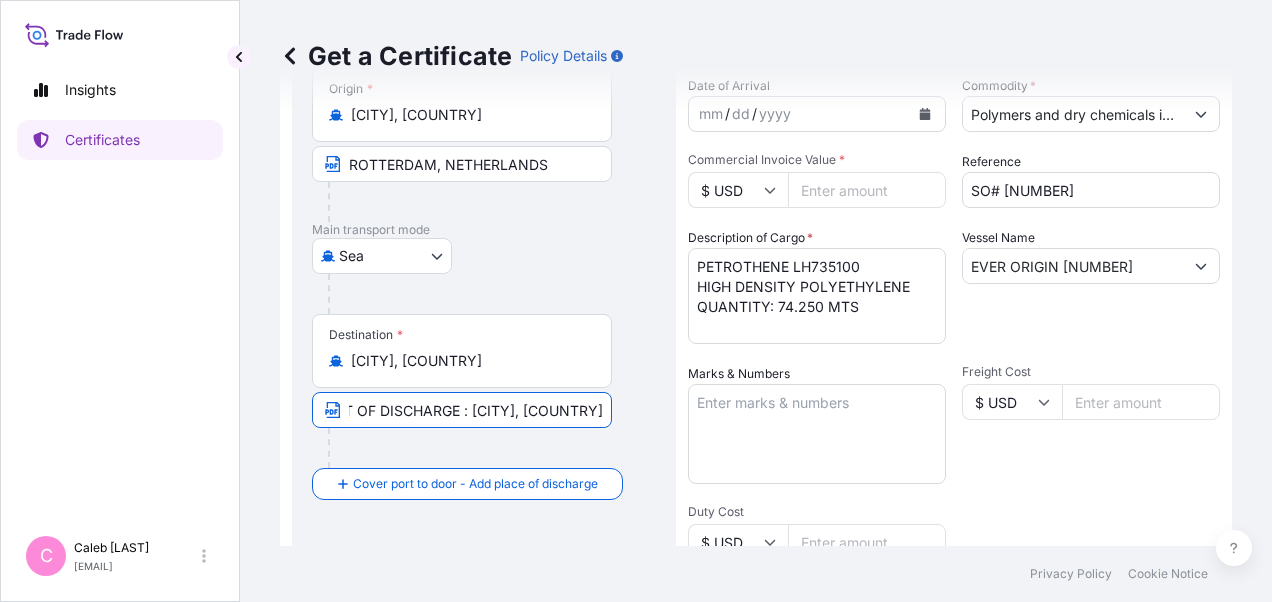 drag, startPoint x: 347, startPoint y: 406, endPoint x: 681, endPoint y: 406, distance: 334 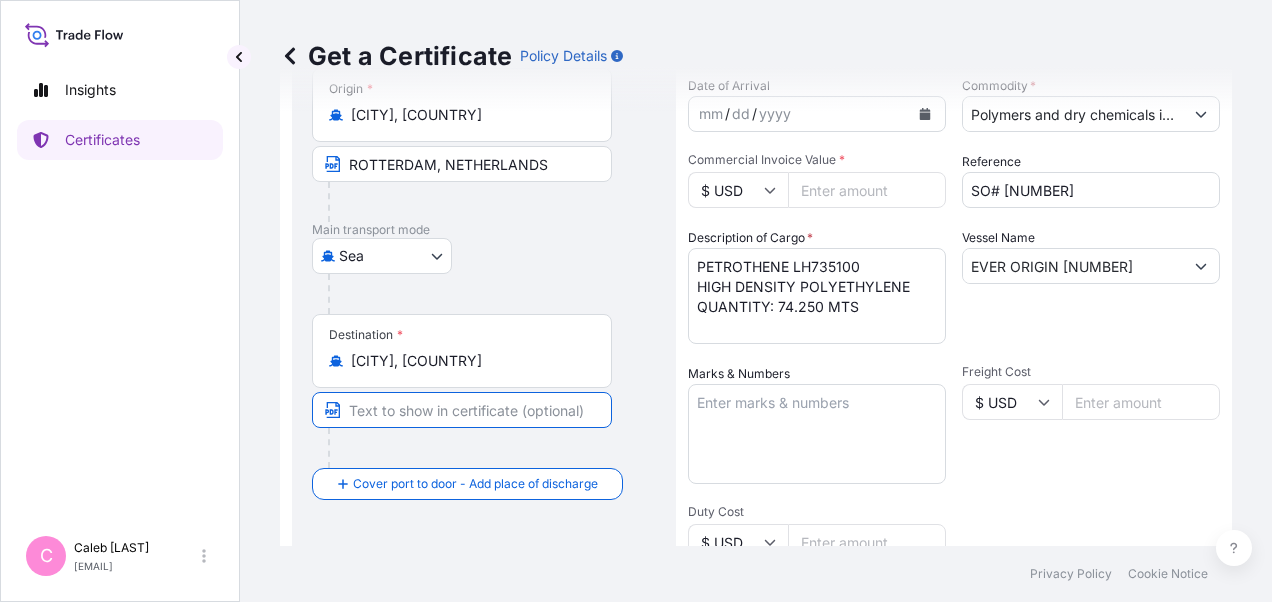 scroll, scrollTop: 0, scrollLeft: 0, axis: both 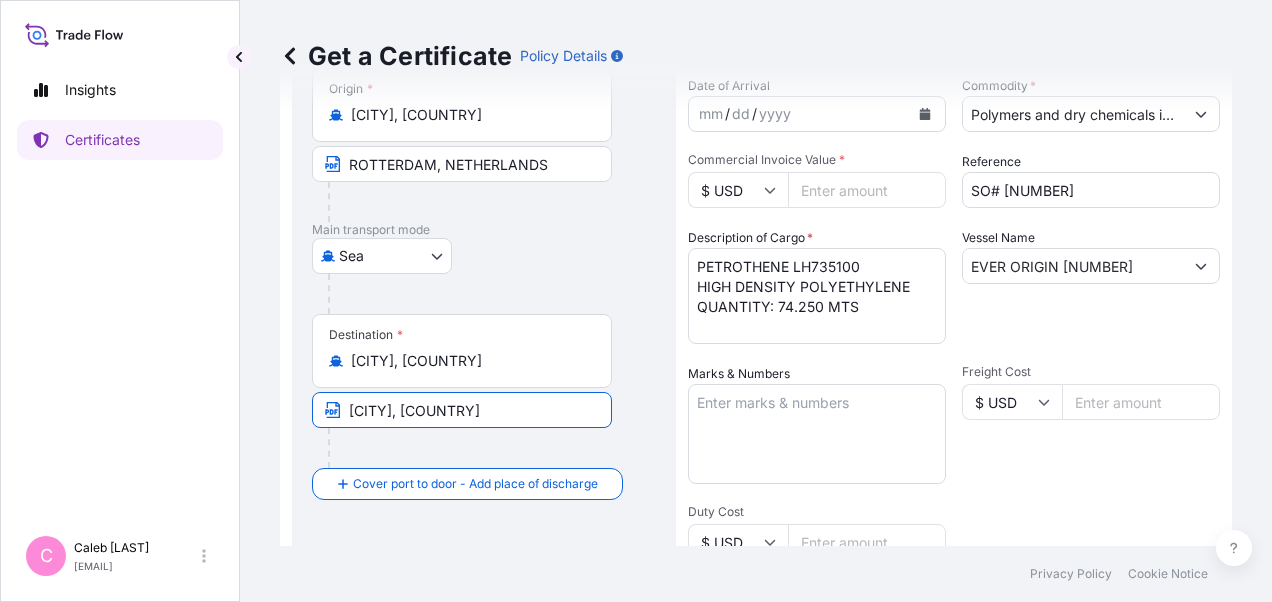 type on "[CITY], [COUNTRY]" 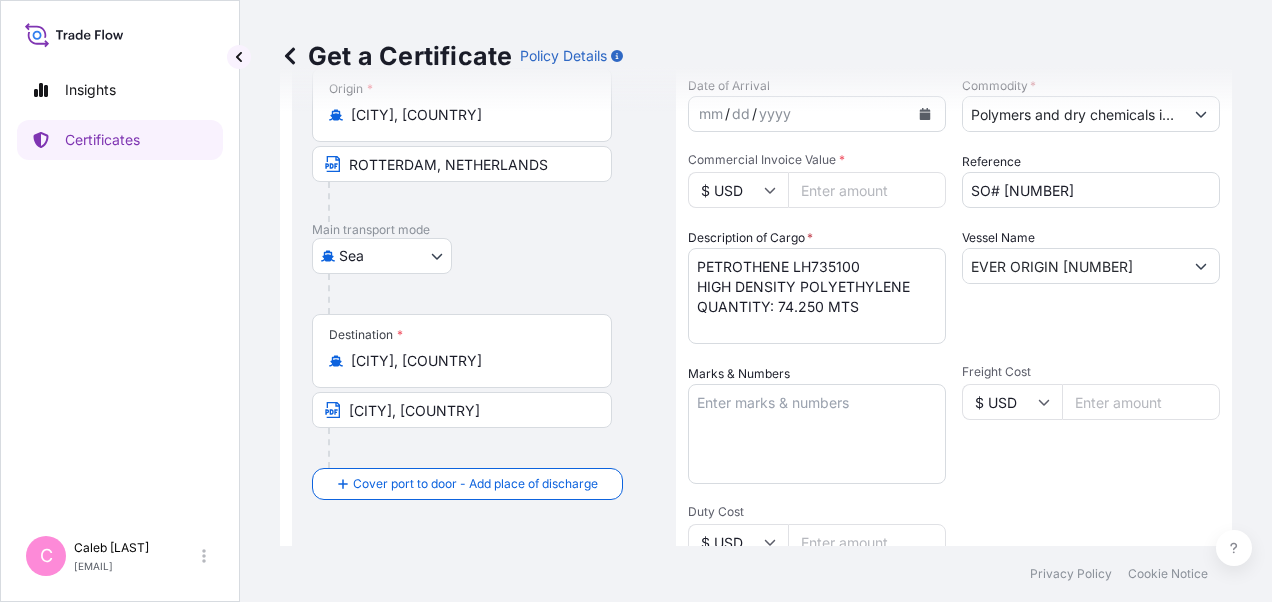 click on "Destination * [CITY], [COUNTRY] [CITY], [COUNTRY]" at bounding box center [484, 391] 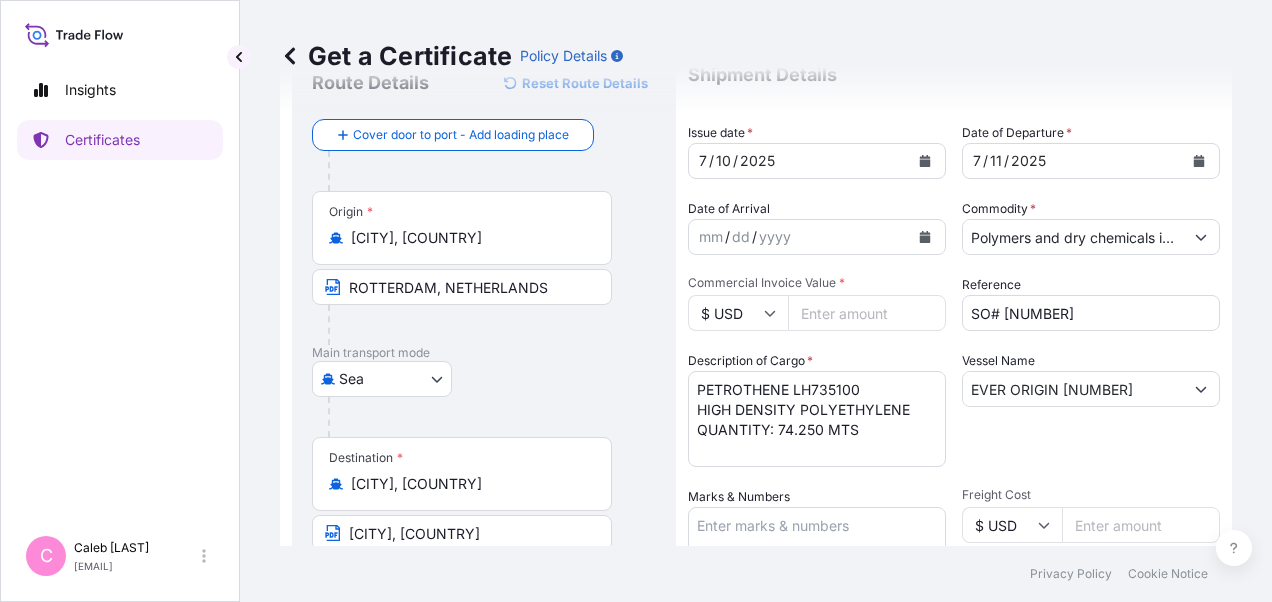scroll, scrollTop: 0, scrollLeft: 0, axis: both 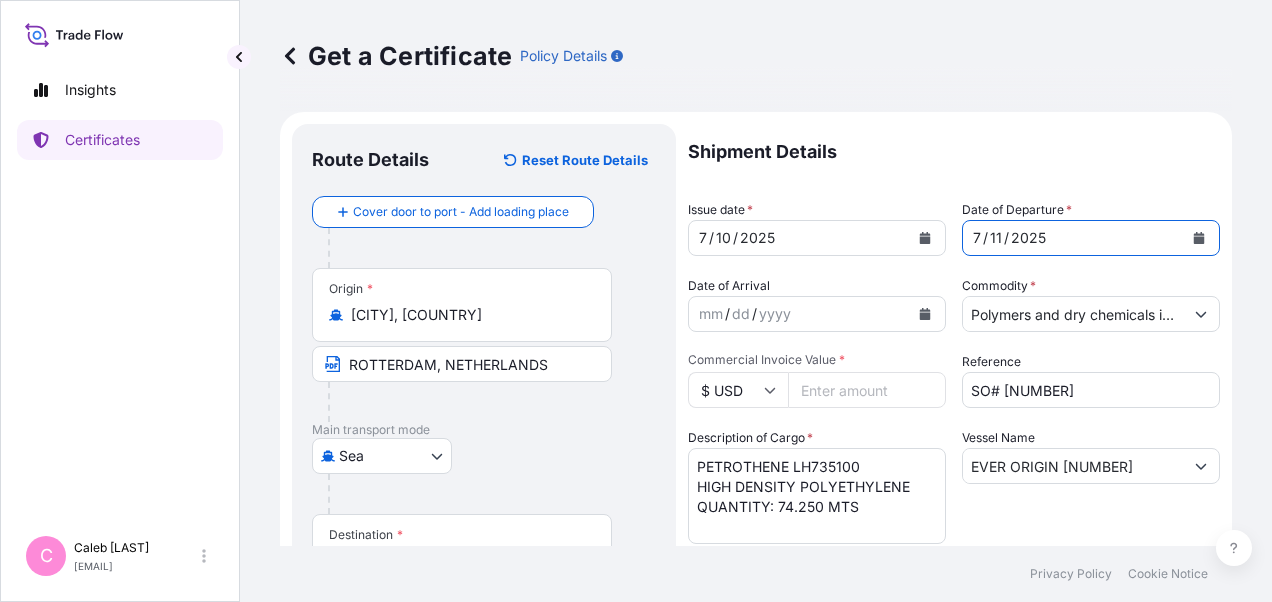 click 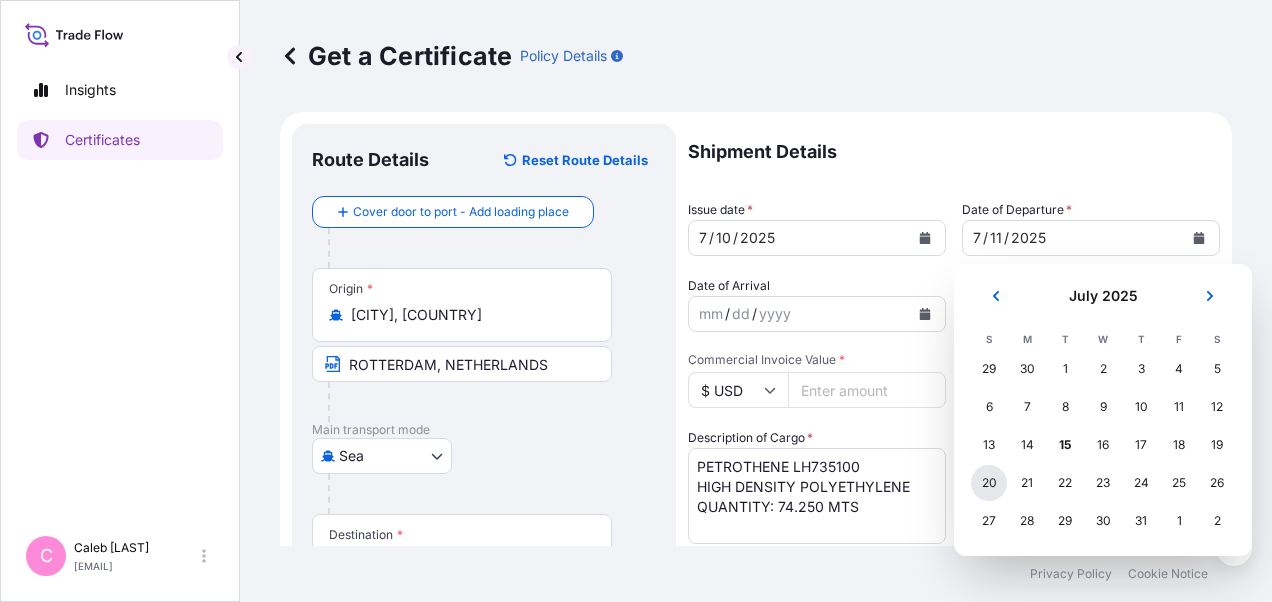 click on "20" at bounding box center (989, 483) 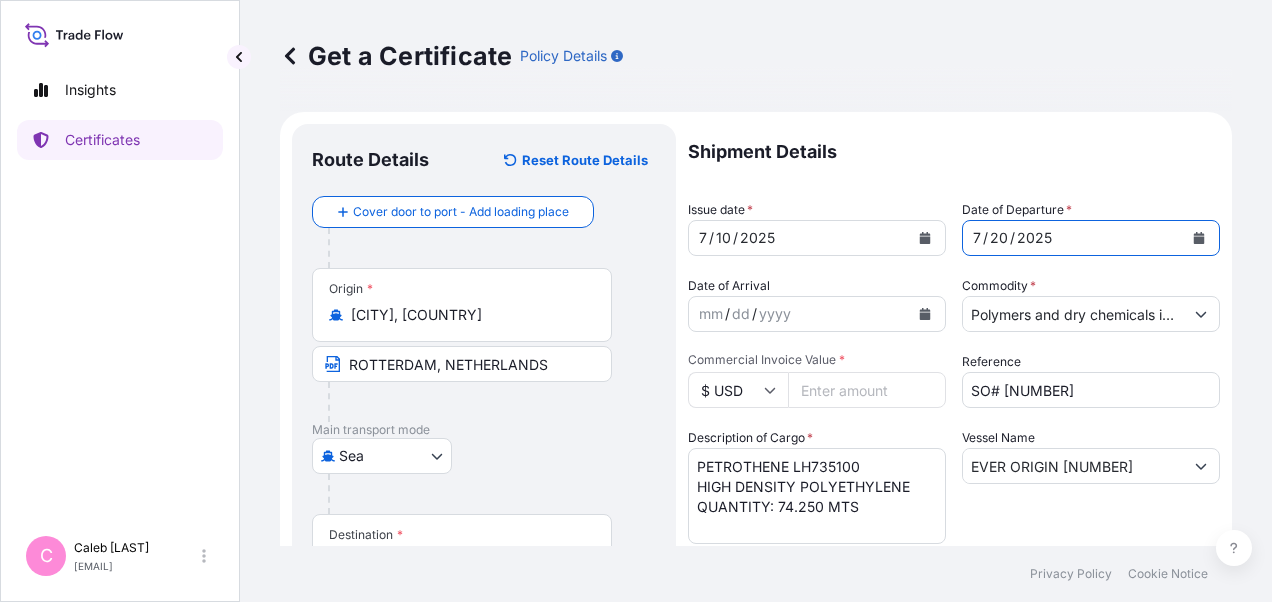 click 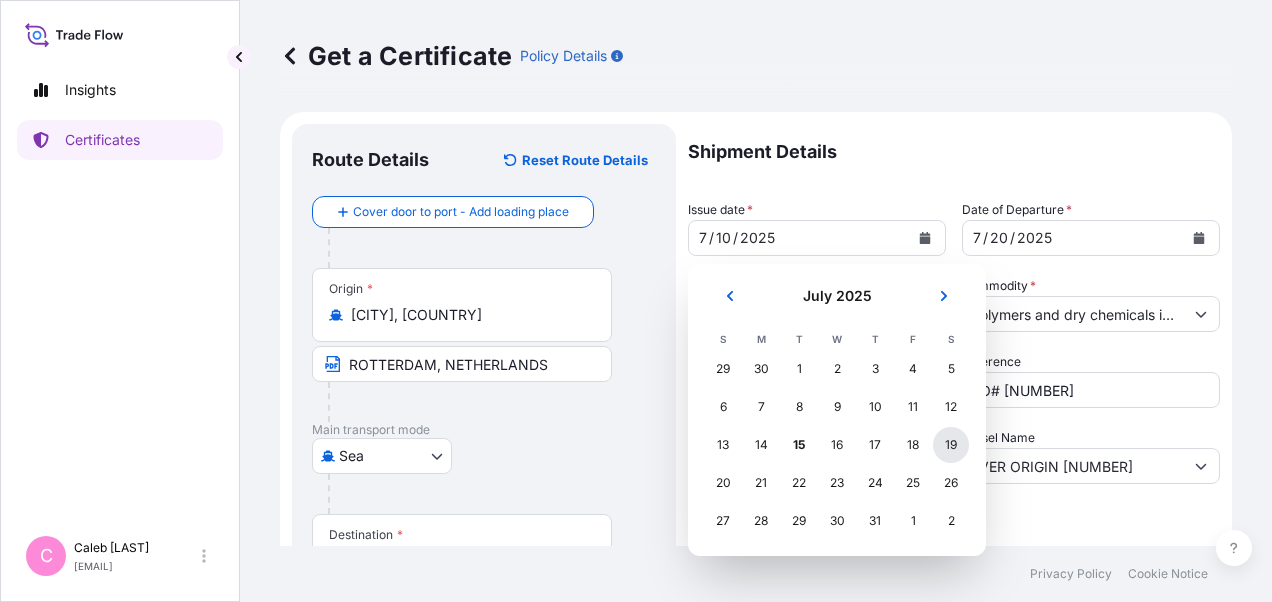 click on "19" at bounding box center (951, 445) 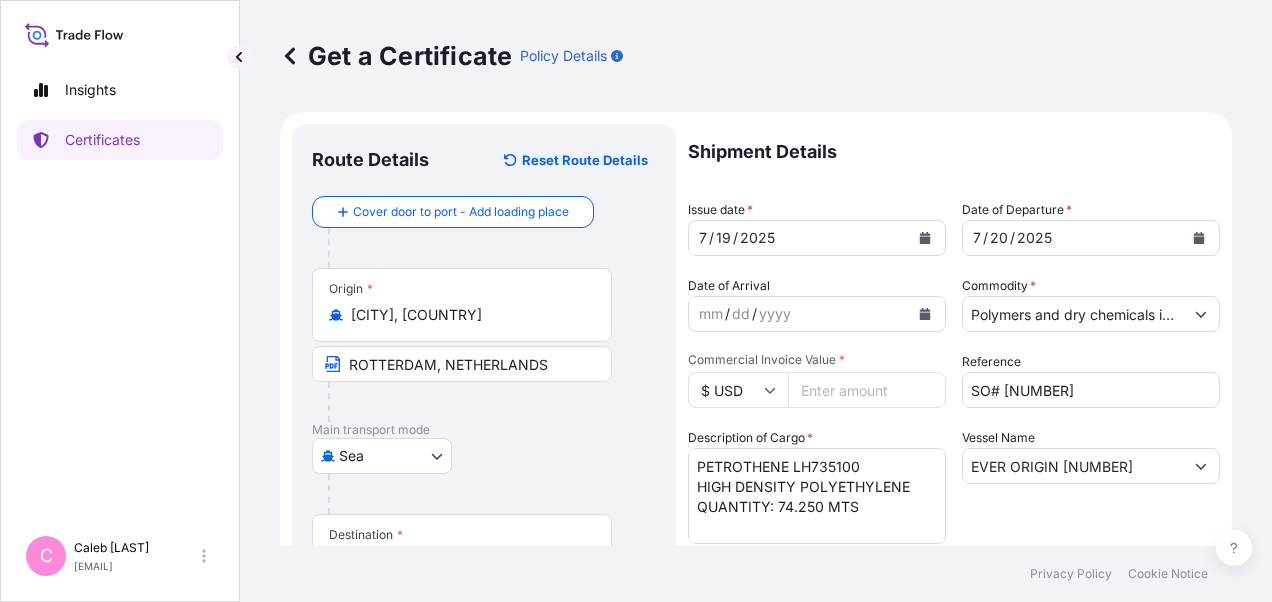 click 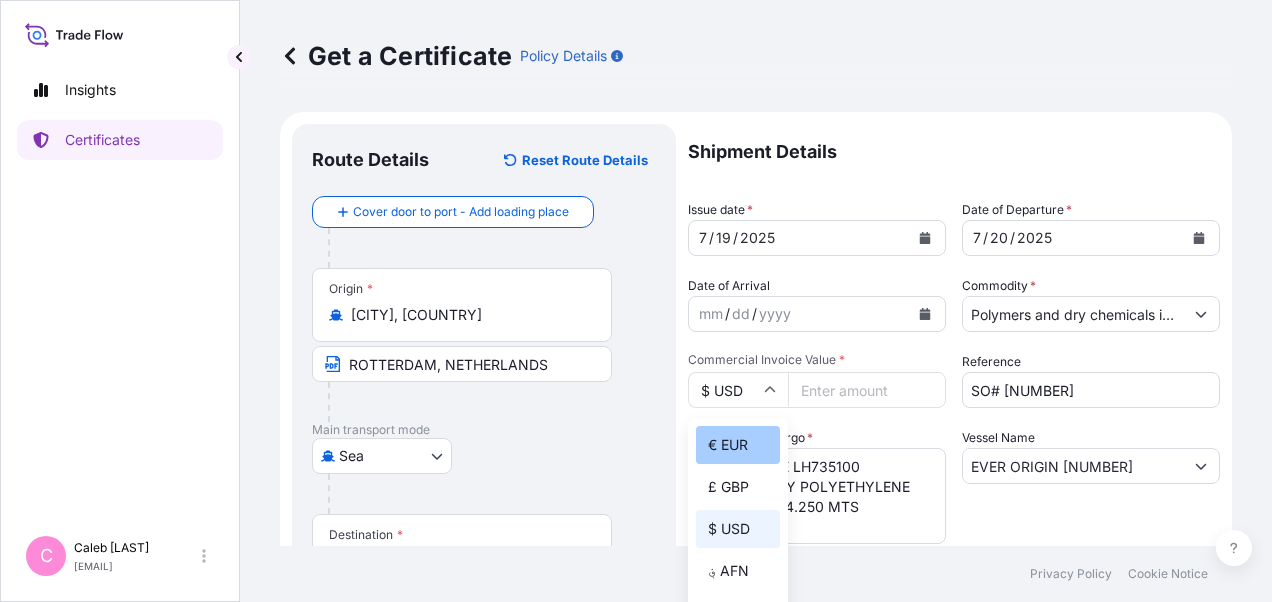 click on "€ EUR" at bounding box center (738, 445) 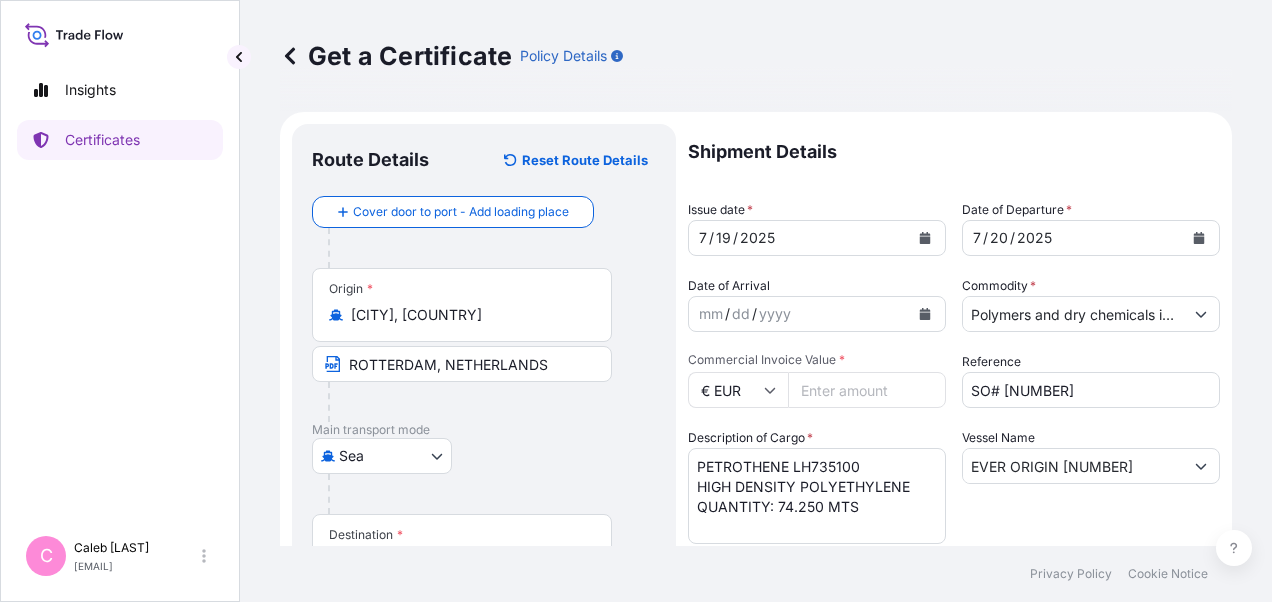 drag, startPoint x: 856, startPoint y: 390, endPoint x: 777, endPoint y: 383, distance: 79.30952 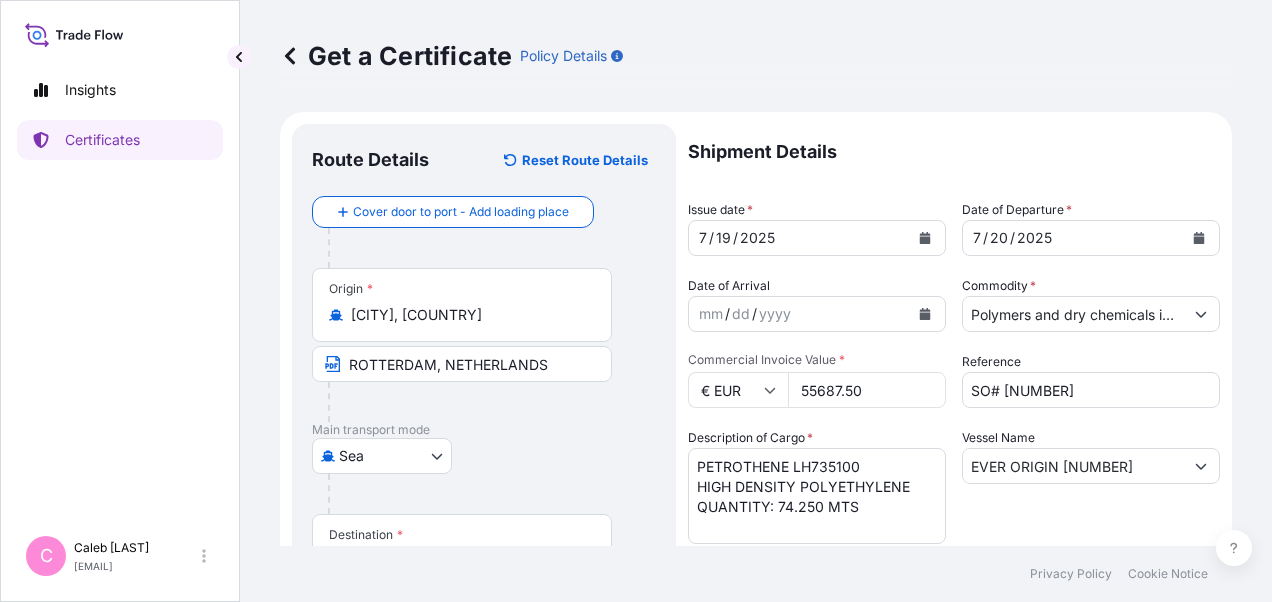 type on "55687.50" 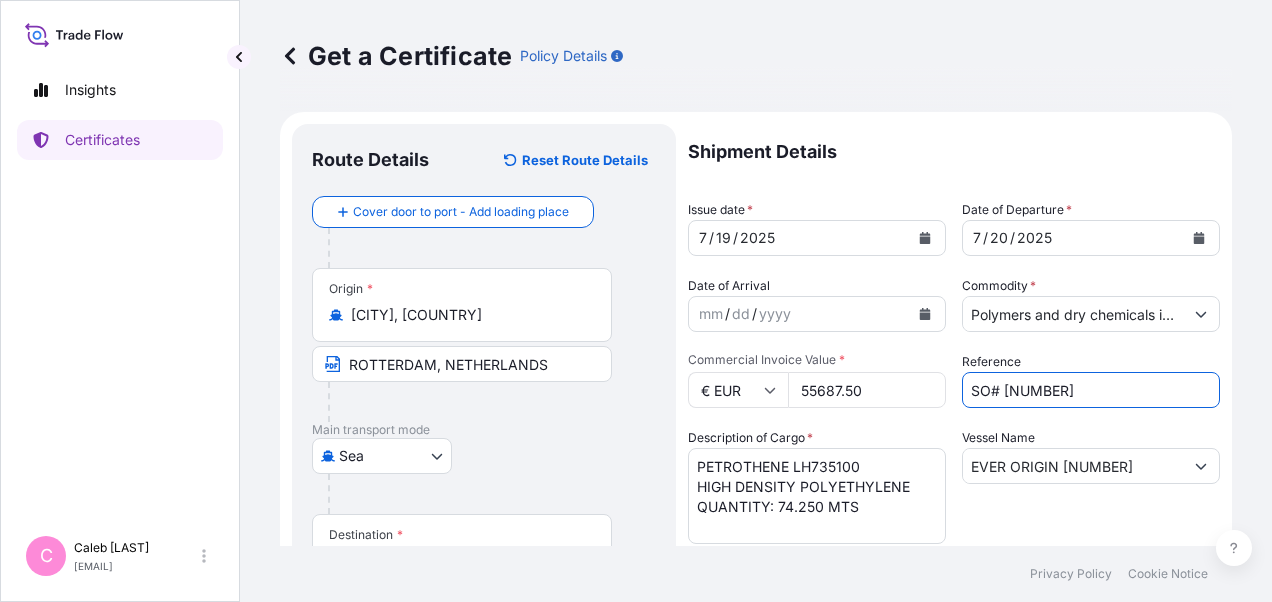 drag, startPoint x: 1084, startPoint y: 391, endPoint x: 997, endPoint y: 390, distance: 87.005745 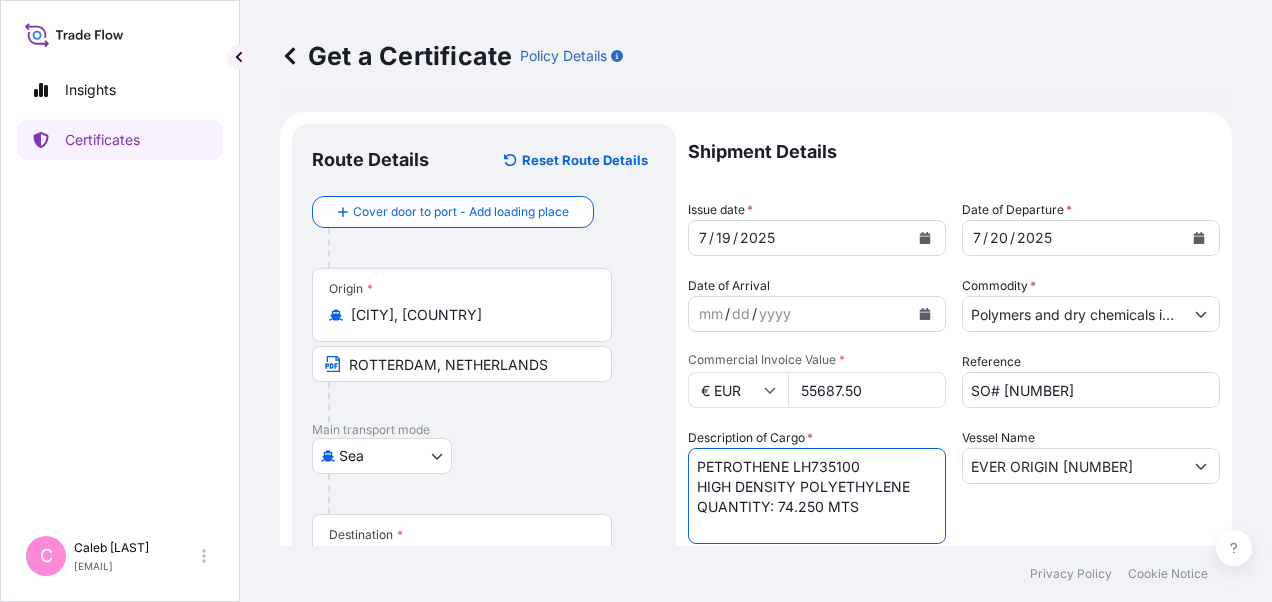 drag, startPoint x: 917, startPoint y: 488, endPoint x: 686, endPoint y: 458, distance: 232.93991 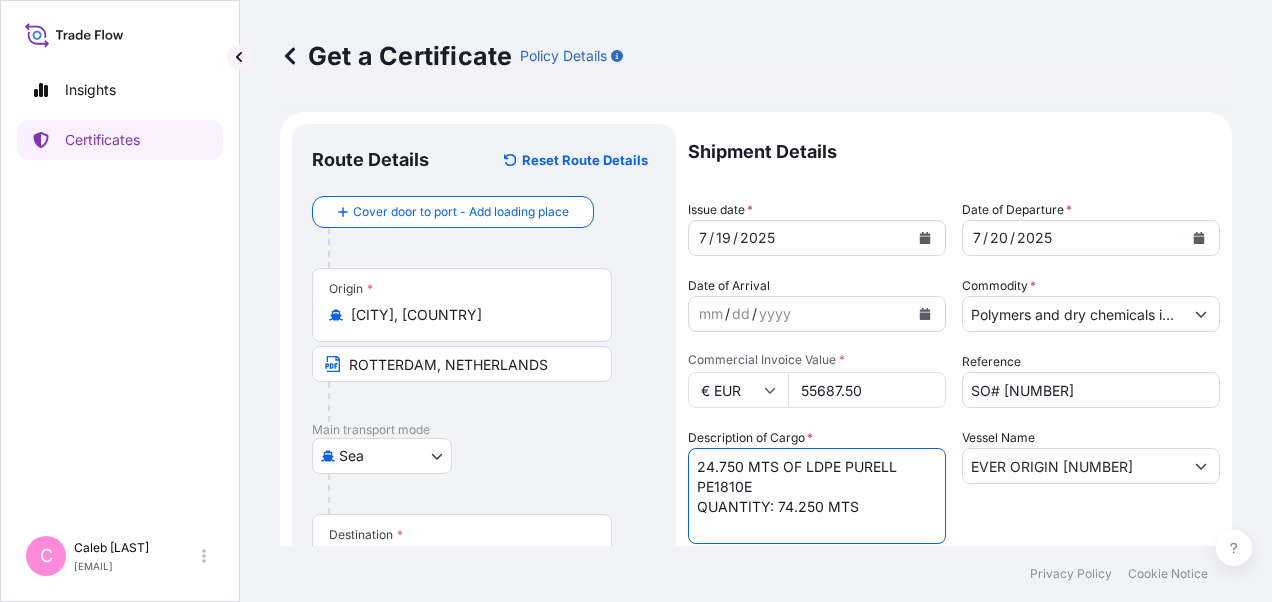 drag, startPoint x: 802, startPoint y: 464, endPoint x: 697, endPoint y: 464, distance: 105 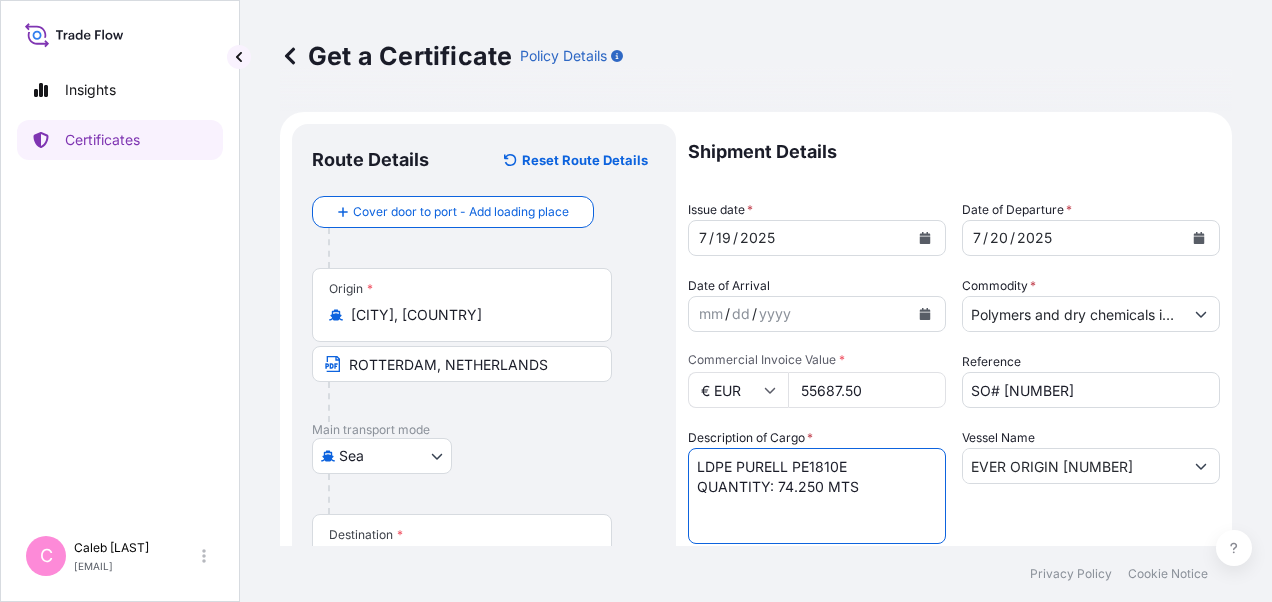 drag, startPoint x: 776, startPoint y: 485, endPoint x: 857, endPoint y: 482, distance: 81.055534 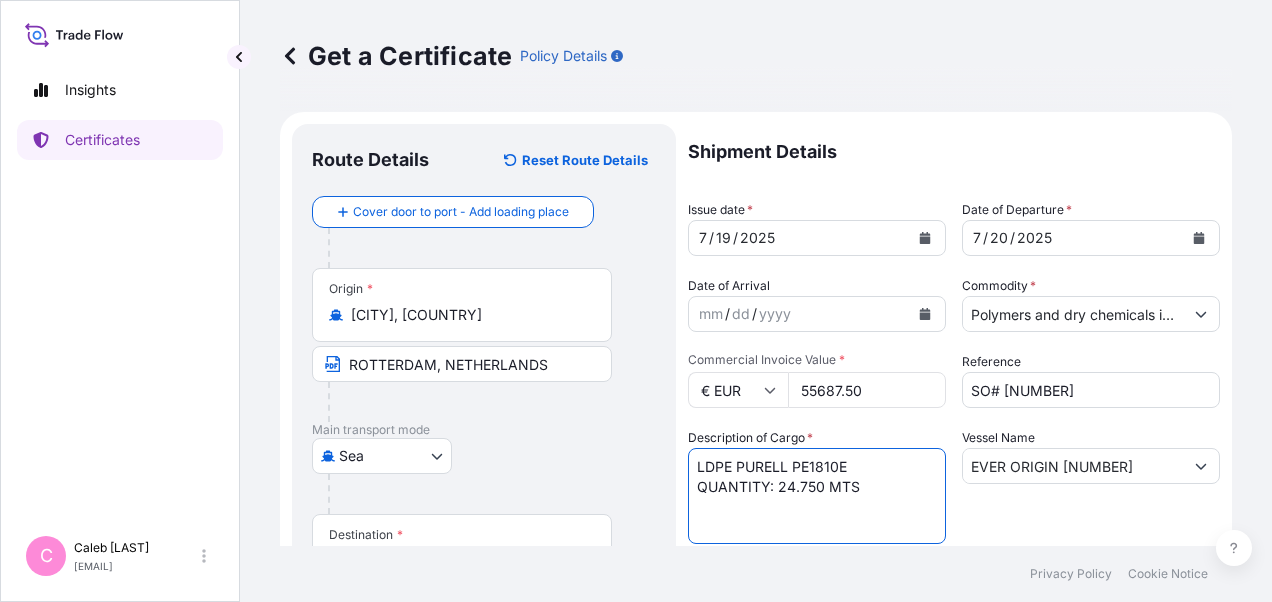 type on "LDPE PURELL PE1810E
QUANTITY: 24.750 MTS" 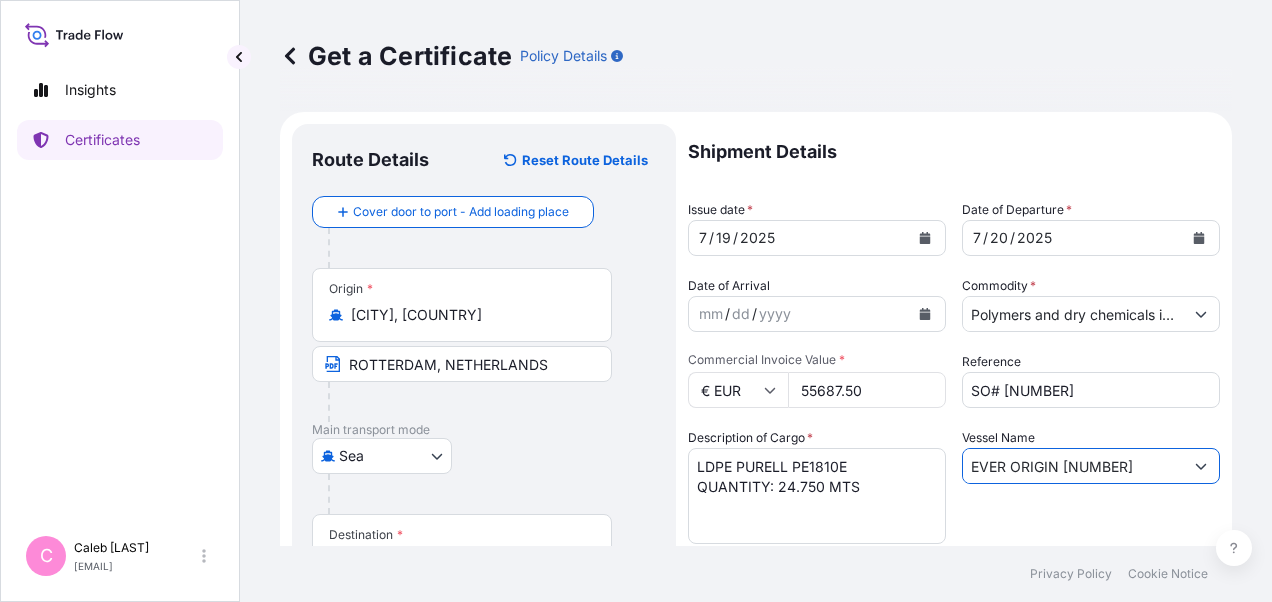 drag, startPoint x: 963, startPoint y: 466, endPoint x: 1132, endPoint y: 469, distance: 169.02663 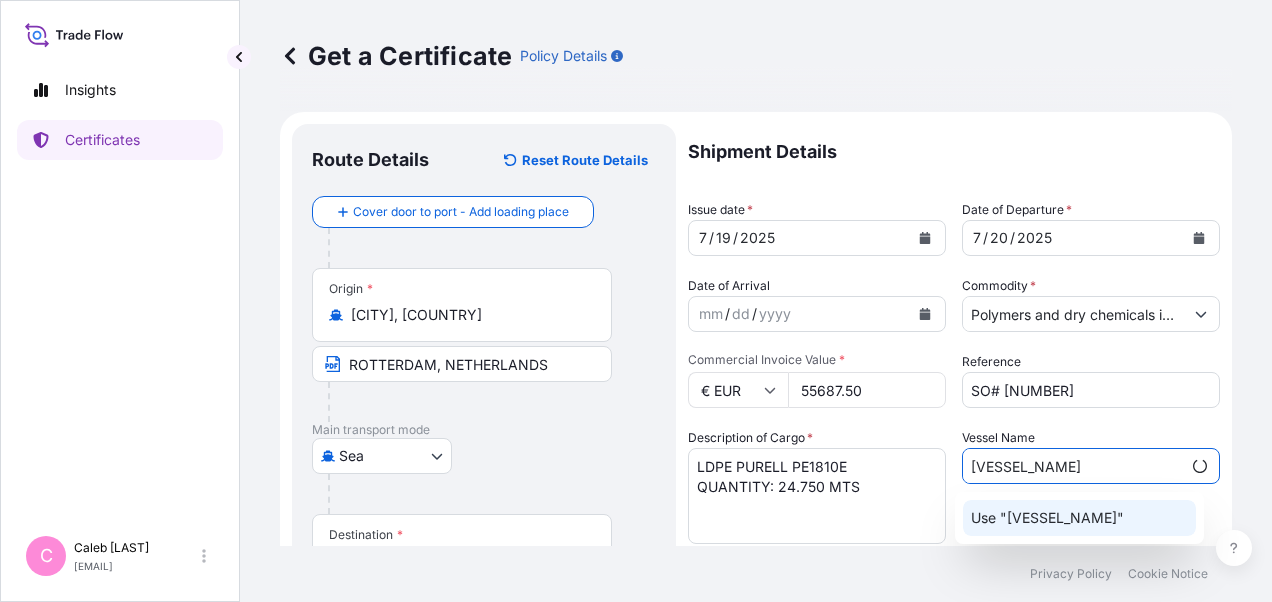 click on "Use "[VESSEL_NAME]"" 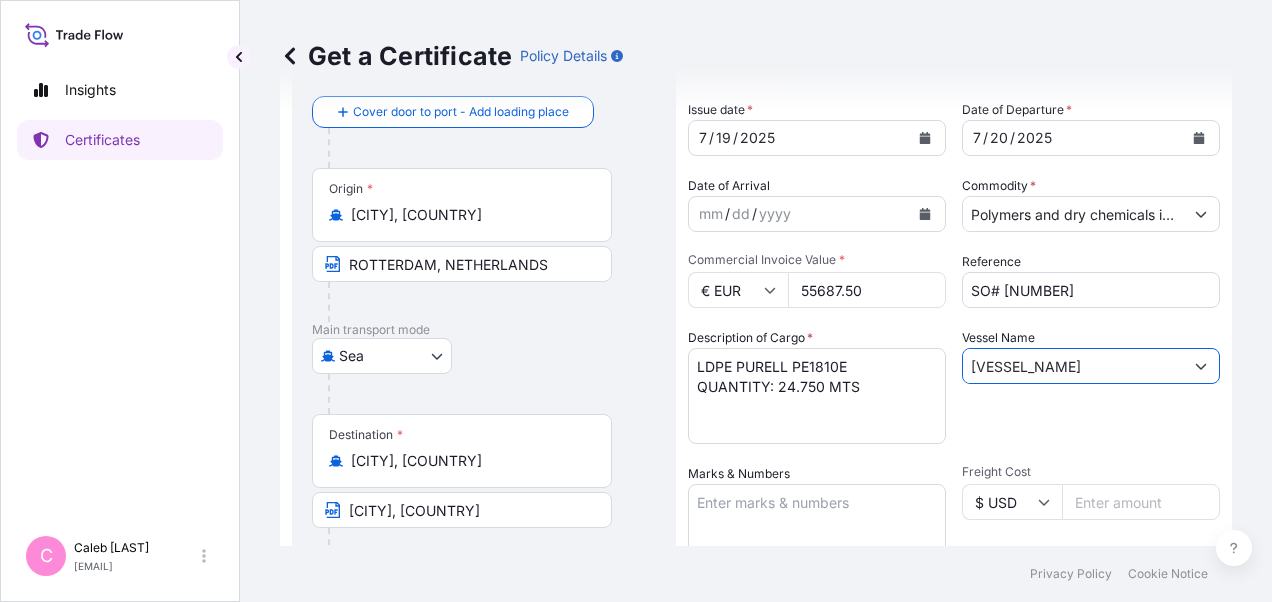 scroll, scrollTop: 200, scrollLeft: 0, axis: vertical 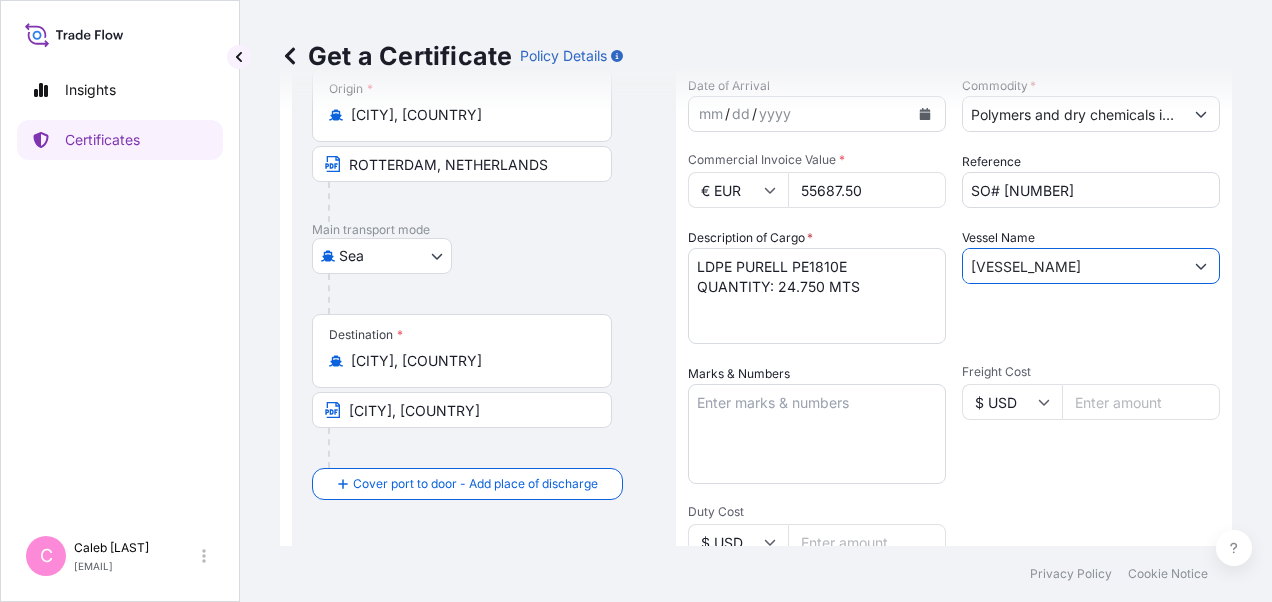 type on "[VESSEL_NAME]" 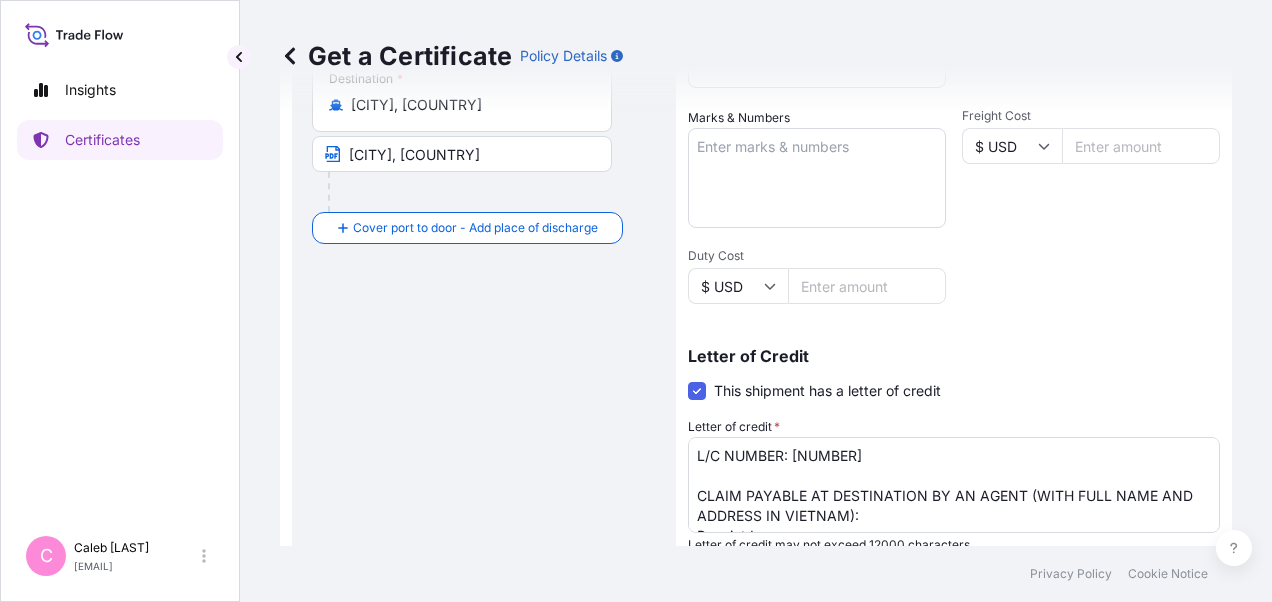 scroll, scrollTop: 500, scrollLeft: 0, axis: vertical 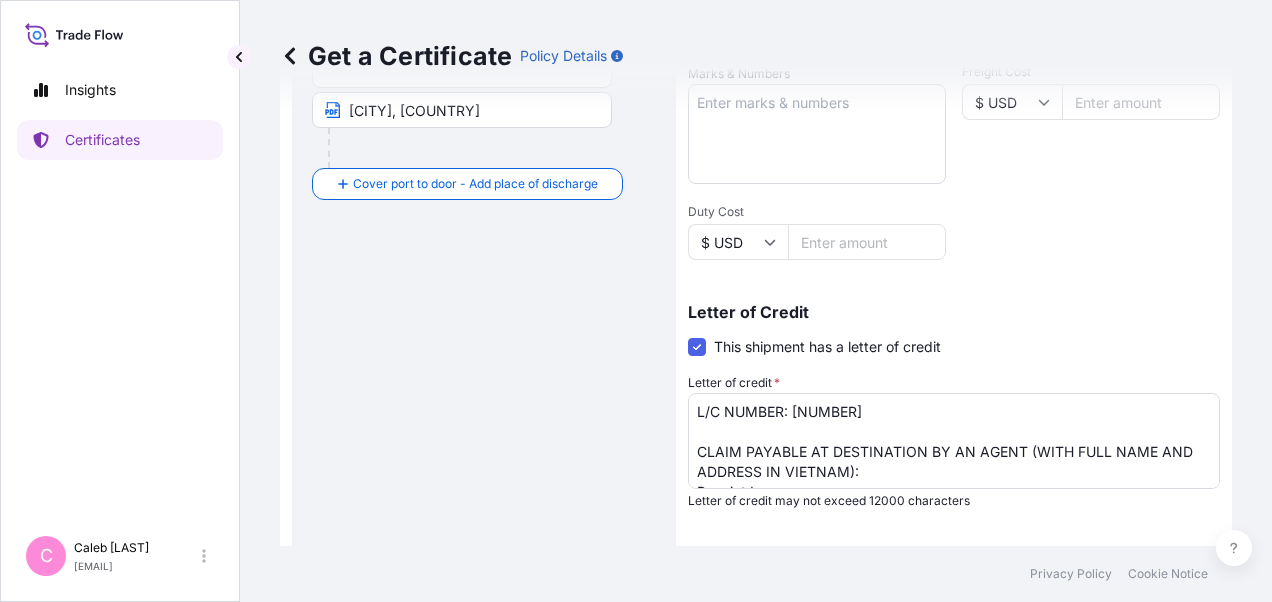 click on "L/C NUMBER: [NUMBER]
CLAIM PAYABLE AT DESTINATION BY AN AGENT (WITH FULL NAME AND ADDRESS IN VIETNAM):
Baoviet Insurance
No7, Ly Thuong Kiet Street Hoan Kiem District Phan Chu Trinh Ward [CITY], [COUNTRY]
Direct Line: +84 [PHONE] (24 hours)
COVERING RISKS UNDER THE  INSTITUTE CARGO CLAUSES (A).
NUMBER OF ORIGINAL(S) ISSUED: 02 (01 ORIGINAL + 01 DUPLICATE)" at bounding box center (954, 441) 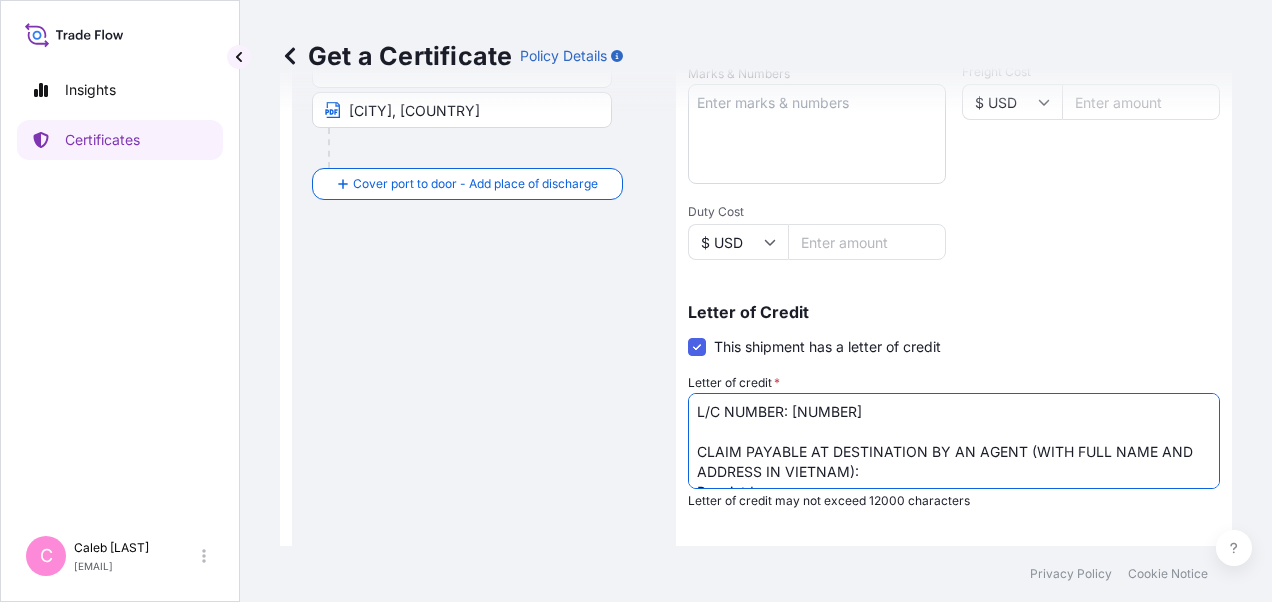 drag, startPoint x: 695, startPoint y: 412, endPoint x: 942, endPoint y: 418, distance: 247.07286 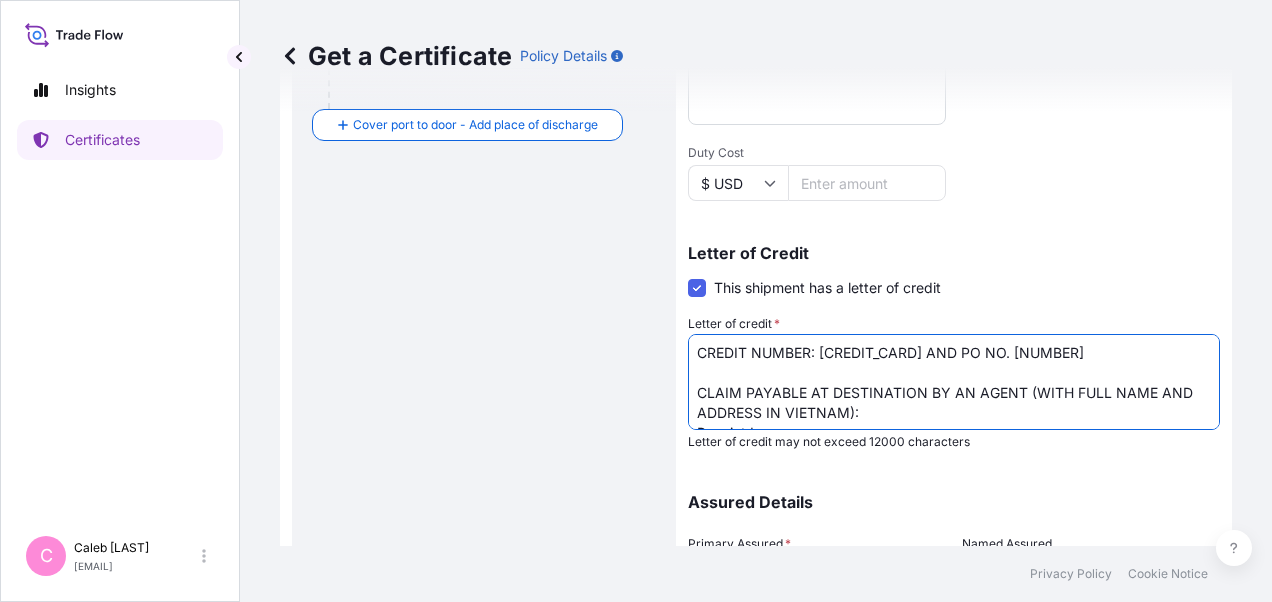 scroll, scrollTop: 600, scrollLeft: 0, axis: vertical 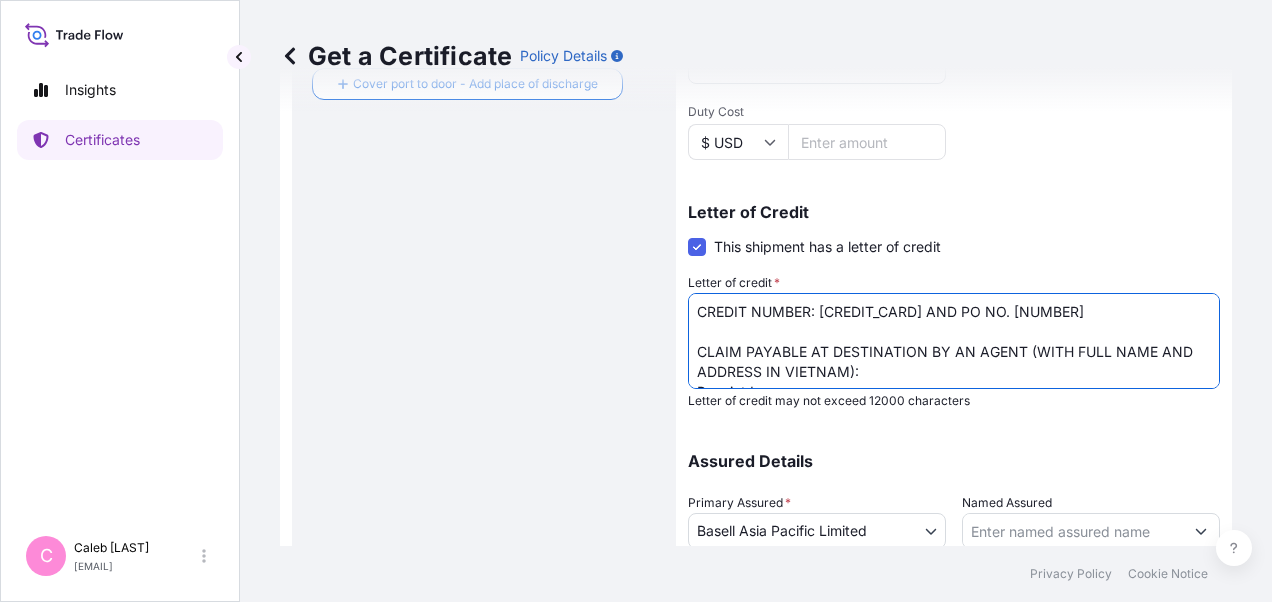click on "L/C NUMBER: [NUMBER]
CLAIM PAYABLE AT DESTINATION BY AN AGENT (WITH FULL NAME AND ADDRESS IN VIETNAM):
Baoviet Insurance
No7, Ly Thuong Kiet Street Hoan Kiem District Phan Chu Trinh Ward [CITY], [COUNTRY]
Direct Line: +84 [PHONE] (24 hours)
COVERING RISKS UNDER THE  INSTITUTE CARGO CLAUSES (A).
NUMBER OF ORIGINAL(S) ISSUED: 02 (01 ORIGINAL + 01 DUPLICATE)" at bounding box center (954, 341) 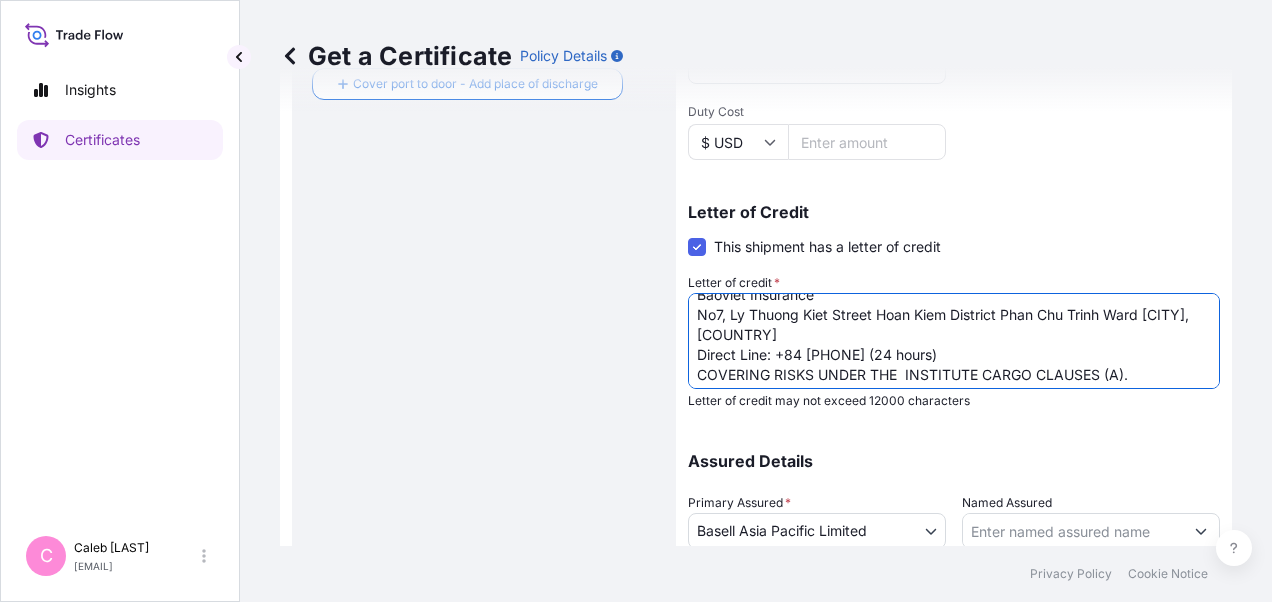 scroll, scrollTop: 141, scrollLeft: 0, axis: vertical 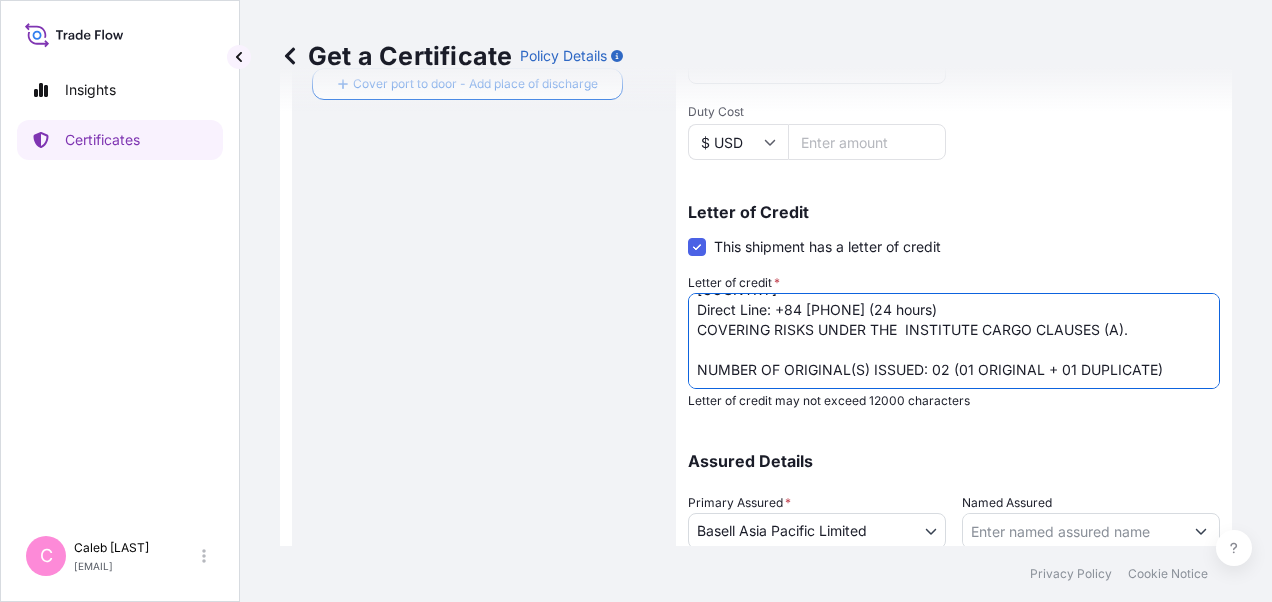drag, startPoint x: 766, startPoint y: 386, endPoint x: 705, endPoint y: 386, distance: 61 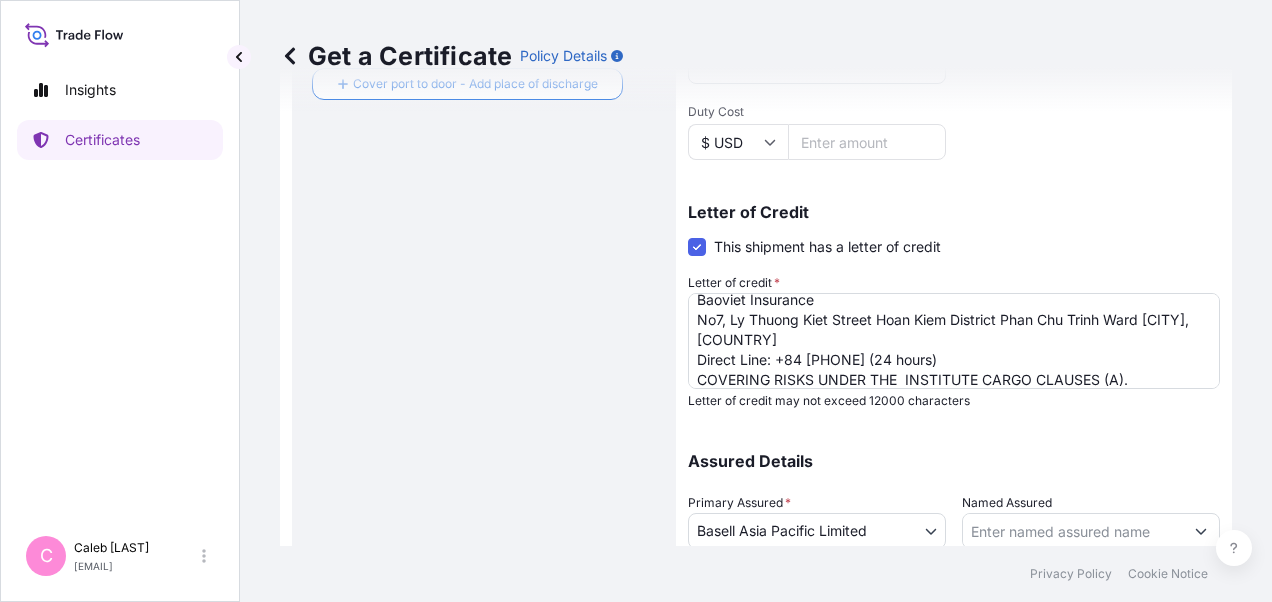 scroll, scrollTop: 41, scrollLeft: 0, axis: vertical 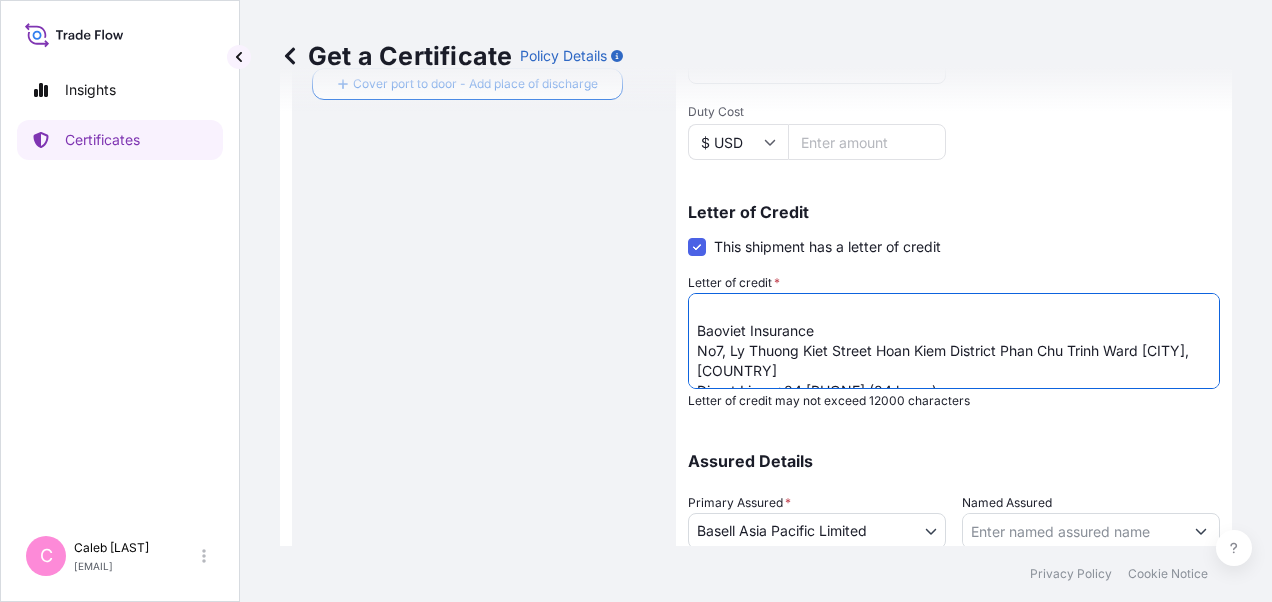 click on "L/C NUMBER: [NUMBER]
CLAIM PAYABLE AT DESTINATION BY AN AGENT (WITH FULL NAME AND ADDRESS IN VIETNAM):
Baoviet Insurance
No7, Ly Thuong Kiet Street Hoan Kiem District Phan Chu Trinh Ward [CITY], [COUNTRY]
Direct Line: +84 [PHONE] (24 hours)
COVERING RISKS UNDER THE  INSTITUTE CARGO CLAUSES (A).
NUMBER OF ORIGINAL(S) ISSUED: 02 (01 ORIGINAL + 01 DUPLICATE)" at bounding box center [954, 341] 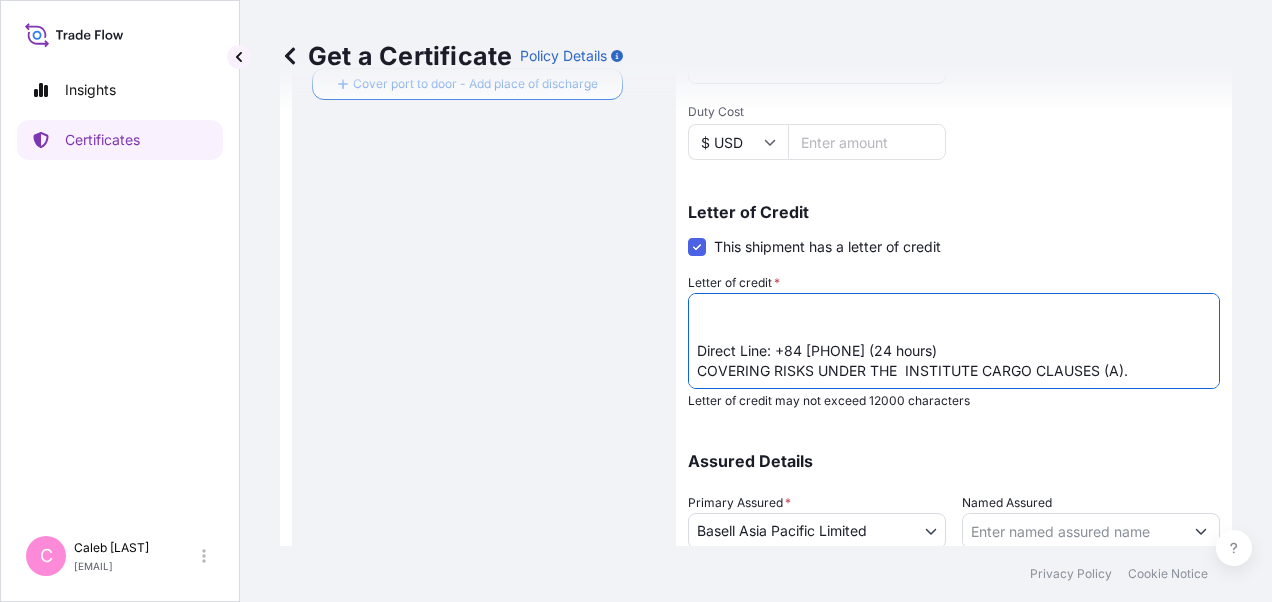 scroll, scrollTop: 1, scrollLeft: 0, axis: vertical 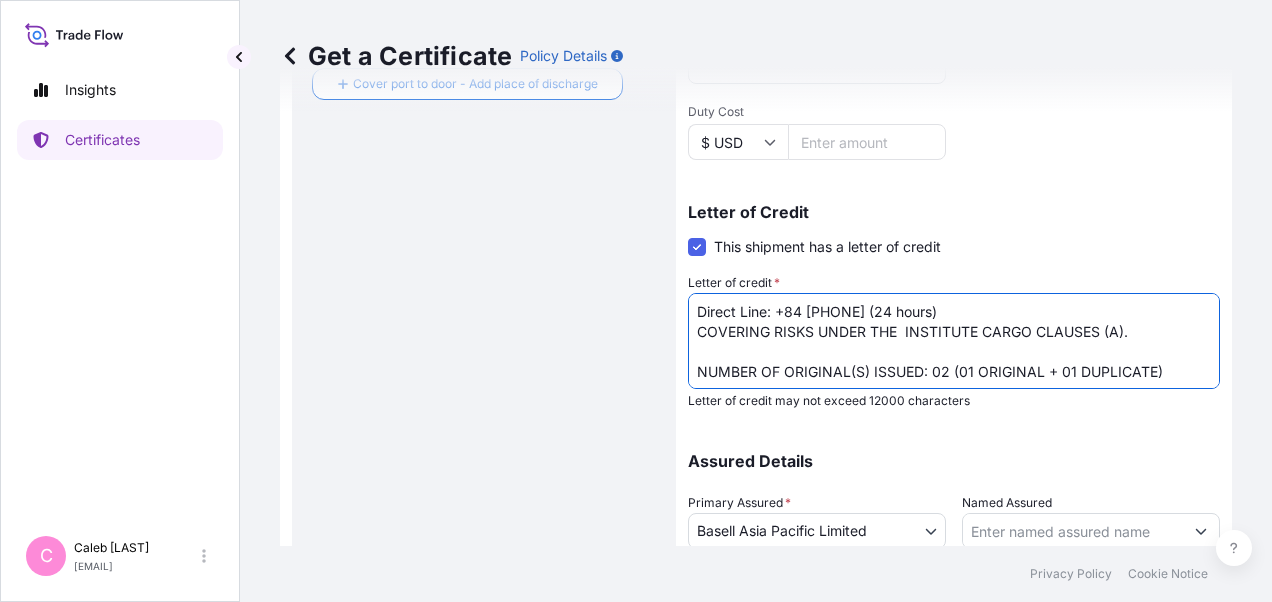 drag, startPoint x: 1140, startPoint y: 334, endPoint x: 692, endPoint y: 310, distance: 448.6424 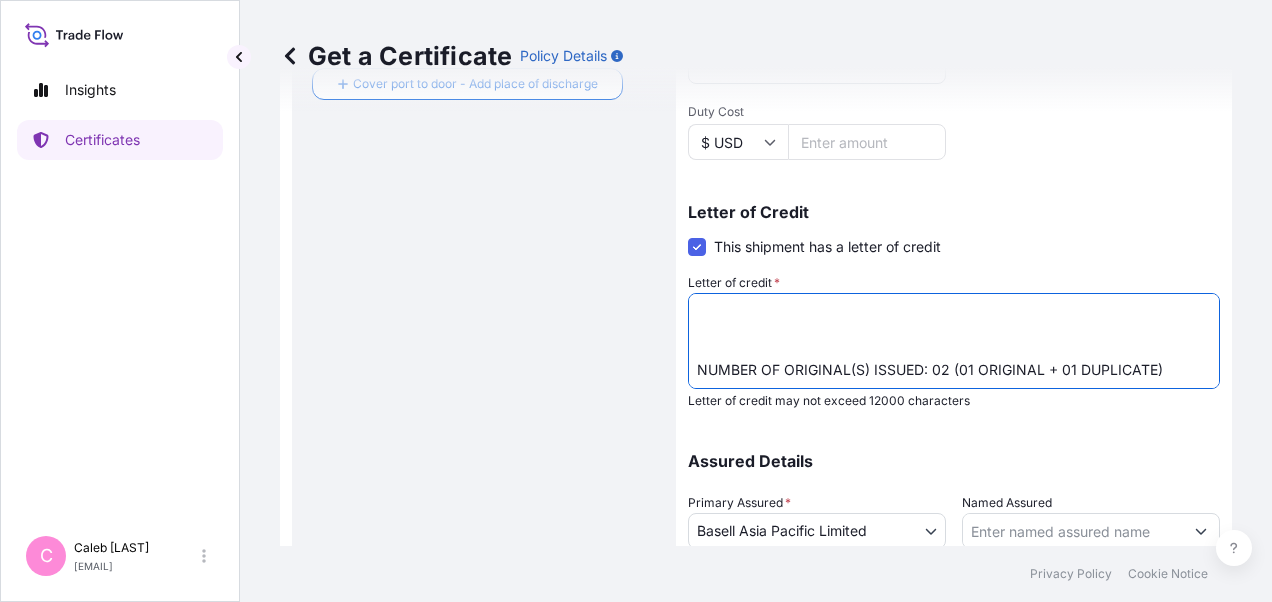 scroll, scrollTop: 60, scrollLeft: 0, axis: vertical 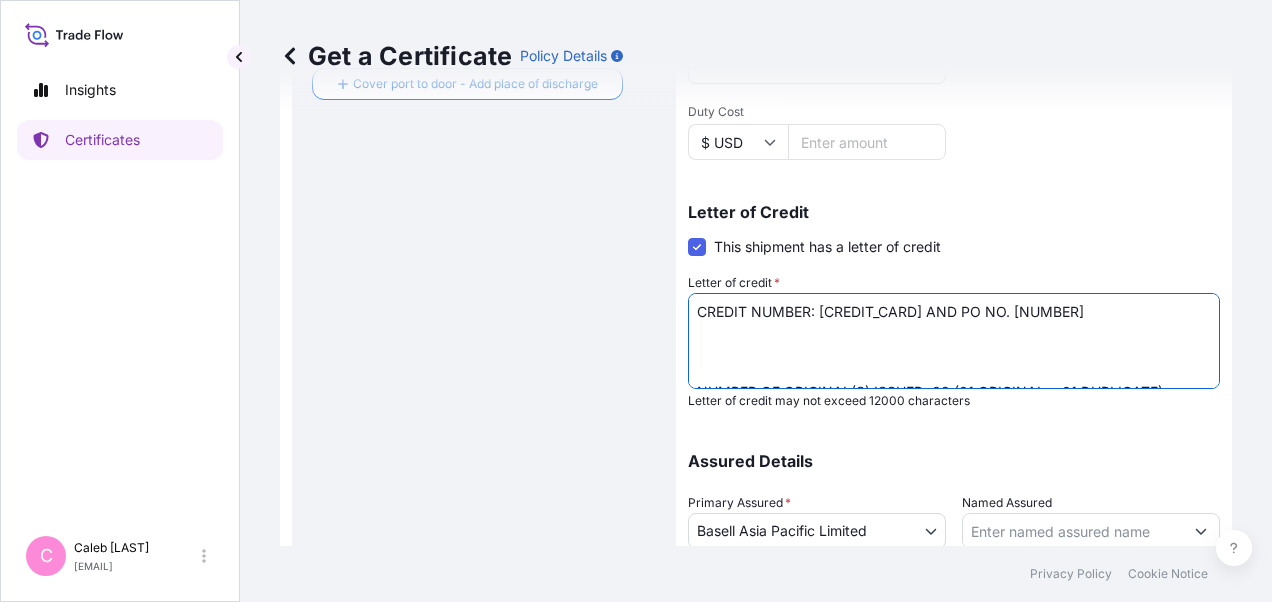 paste on "COVERING ICC (A) INDICATING THAT CLAIMS IF ANY, ARE PAYABLE
TO BANK CENTRAL ASIA ON APPLICANT'S BEHALF IN JAKARTA." 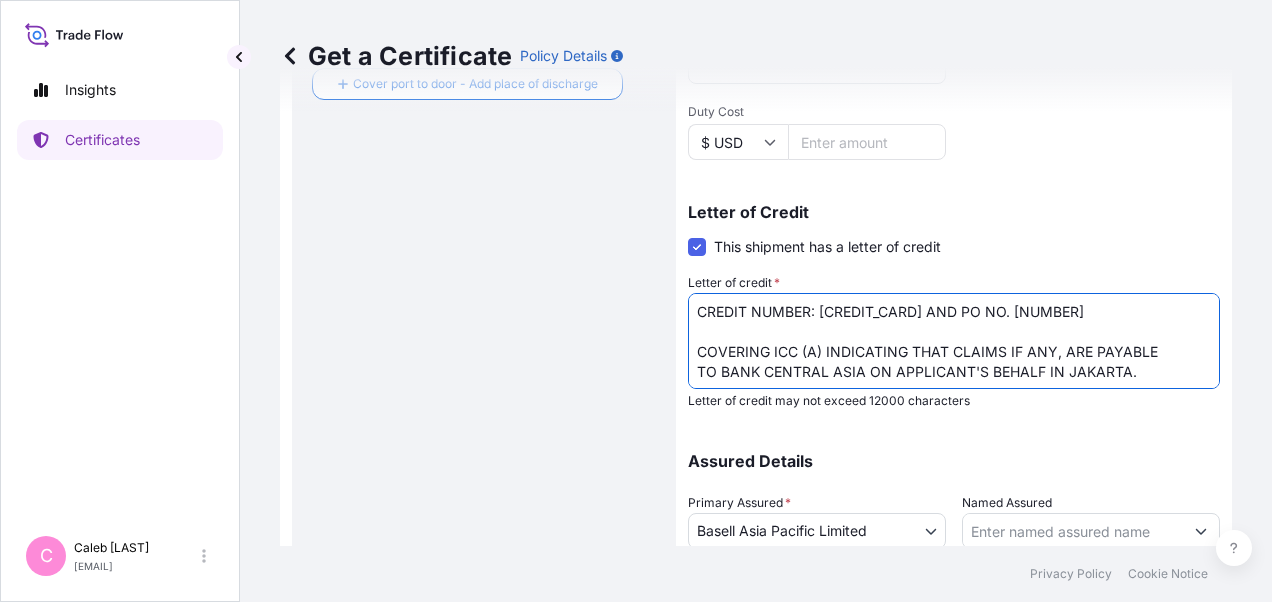 drag, startPoint x: 822, startPoint y: 346, endPoint x: 943, endPoint y: 349, distance: 121.037186 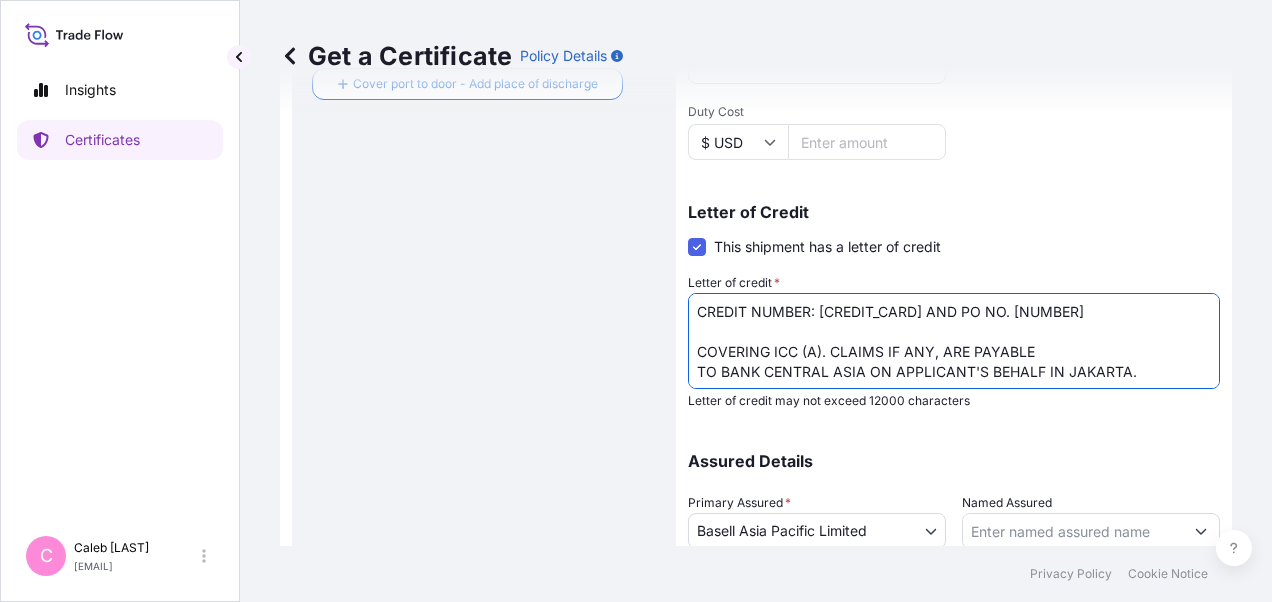 click on "L/C NUMBER: [NUMBER]
CLAIM PAYABLE AT DESTINATION BY AN AGENT (WITH FULL NAME AND ADDRESS IN VIETNAM):
Baoviet Insurance
No7, Ly Thuong Kiet Street Hoan Kiem District Phan Chu Trinh Ward [CITY], [COUNTRY]
Direct Line: +84 [PHONE] (24 hours)
COVERING RISKS UNDER THE  INSTITUTE CARGO CLAUSES (A).
NUMBER OF ORIGINAL(S) ISSUED: 02 (01 ORIGINAL + 01 DUPLICATE)" at bounding box center [954, 341] 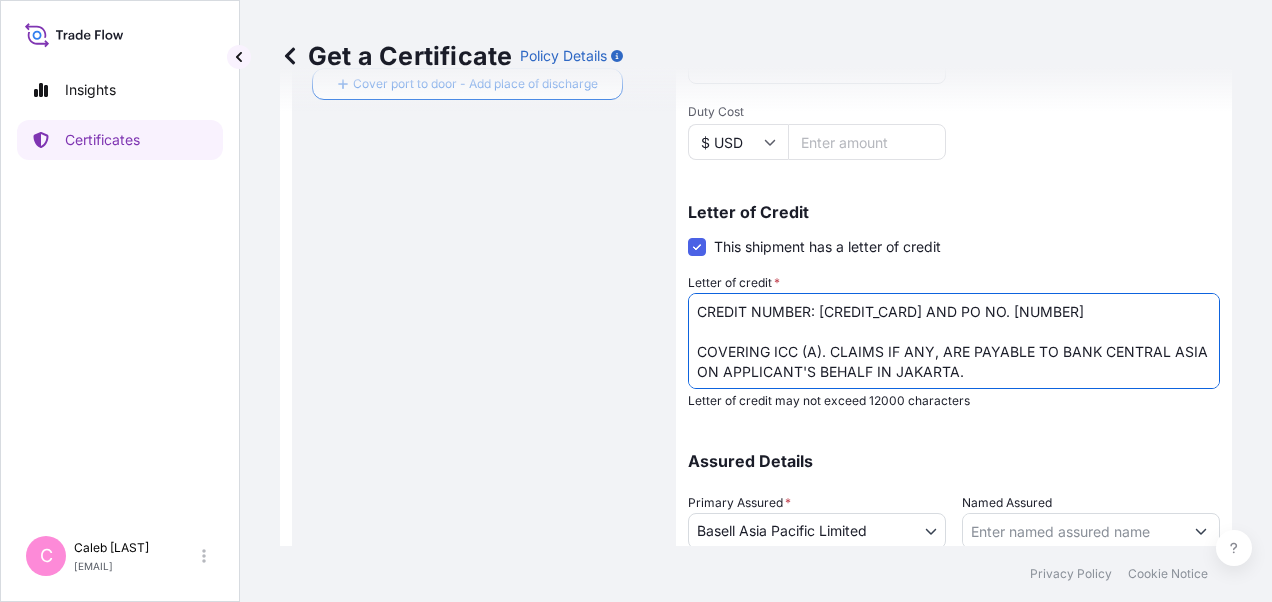 scroll, scrollTop: 40, scrollLeft: 0, axis: vertical 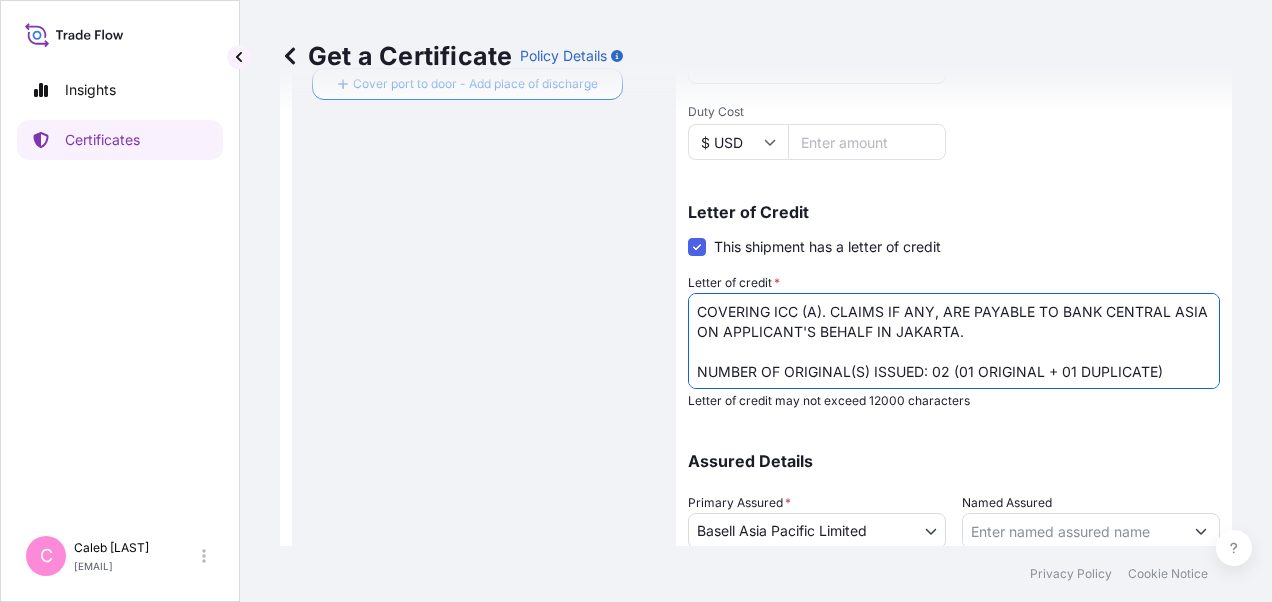 click on "L/C NUMBER: [NUMBER]
CLAIM PAYABLE AT DESTINATION BY AN AGENT (WITH FULL NAME AND ADDRESS IN VIETNAM):
Baoviet Insurance
No7, Ly Thuong Kiet Street Hoan Kiem District Phan Chu Trinh Ward [CITY], [COUNTRY]
Direct Line: +84 [PHONE] (24 hours)
COVERING RISKS UNDER THE  INSTITUTE CARGO CLAUSES (A).
NUMBER OF ORIGINAL(S) ISSUED: 02 (01 ORIGINAL + 01 DUPLICATE)" at bounding box center [954, 341] 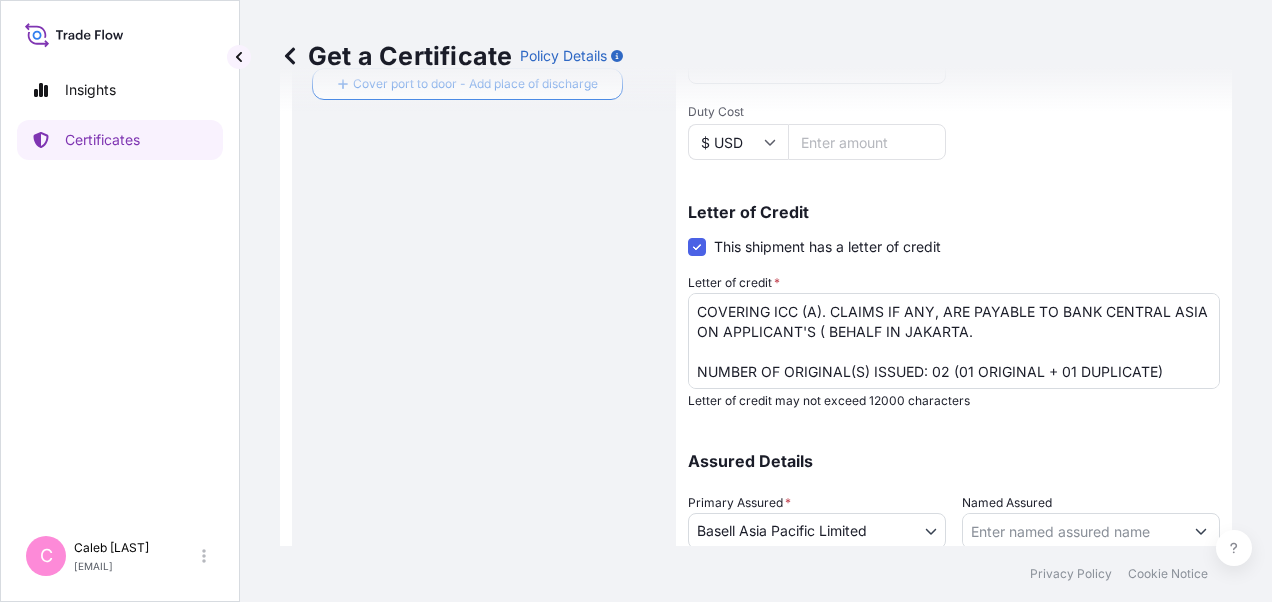 click on "Route Details Reset Route Details   Cover door to port - Add loading place Place of loading Road / Inland Road / Inland Origin * Rotterdam, Netherlands ROTTERDAM, NETHERLANDS Main transport mode Sea Air Road Sea Destination * Jakarta, Indonesia TANJUNG PRIOK, JAKARTA, INDONESIA Cover port to door - Add place of discharge Road / Inland Road / Inland Place of Discharge" at bounding box center [484, 104] 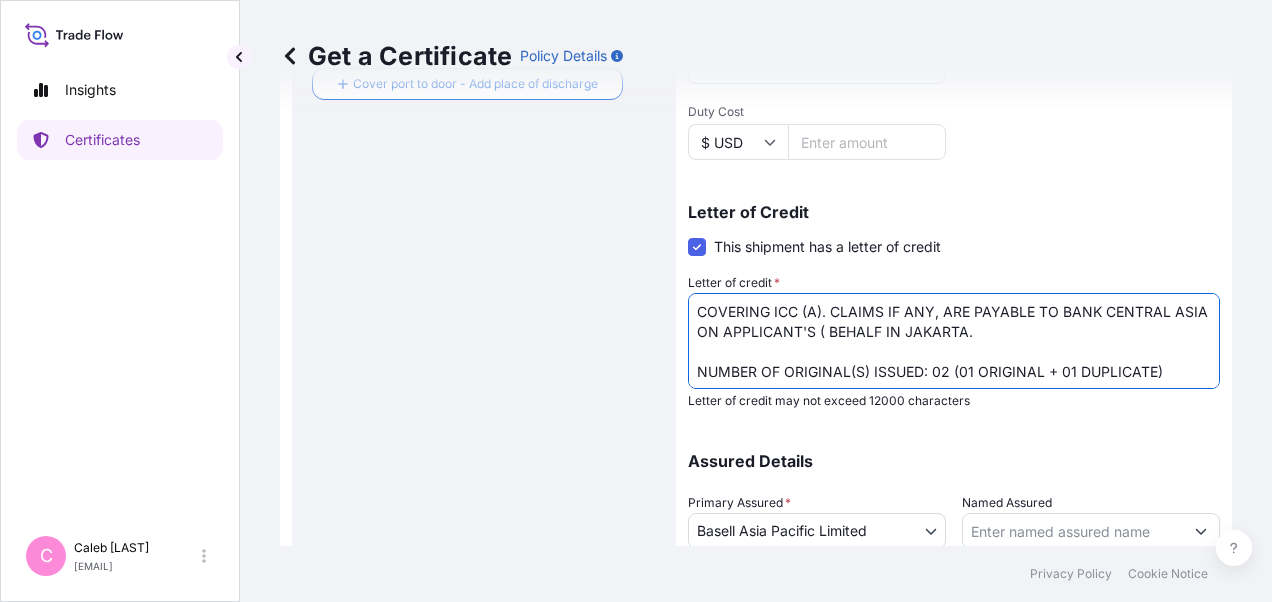 paste on "[COMPANY_NAME]" 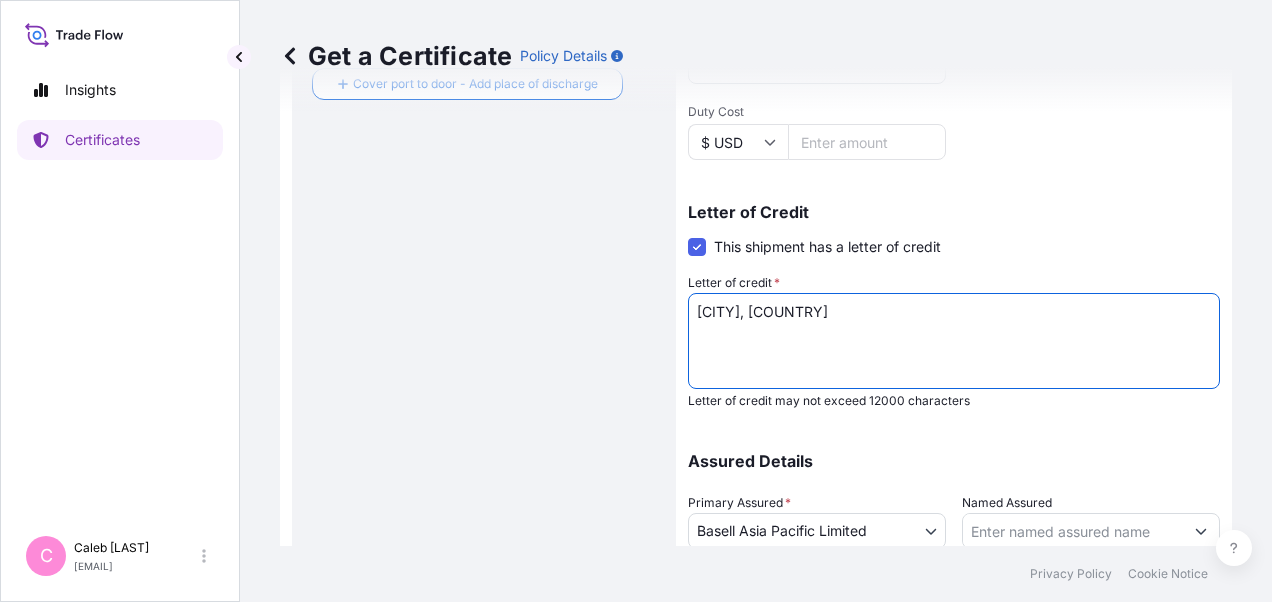 scroll, scrollTop: 80, scrollLeft: 0, axis: vertical 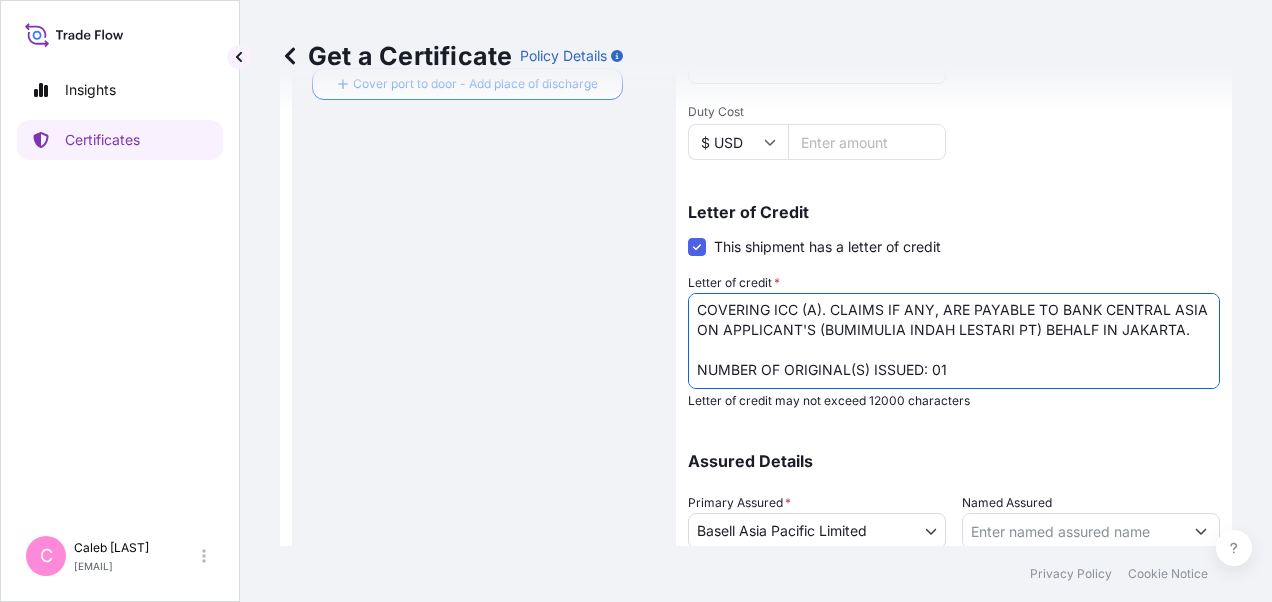 type on "CREDIT NUMBER: [CREDIT_CARD] AND PO NO. [NUMBER]
COVERING ICC (A). CLAIMS IF ANY, ARE PAYABLE TO BANK CENTRAL ASIA ON APPLICANT'S (BUMIMULIA INDAH LESTARI PT) BEHALF IN JAKARTA.
NUMBER OF ORIGINAL(S) ISSUED: 01" 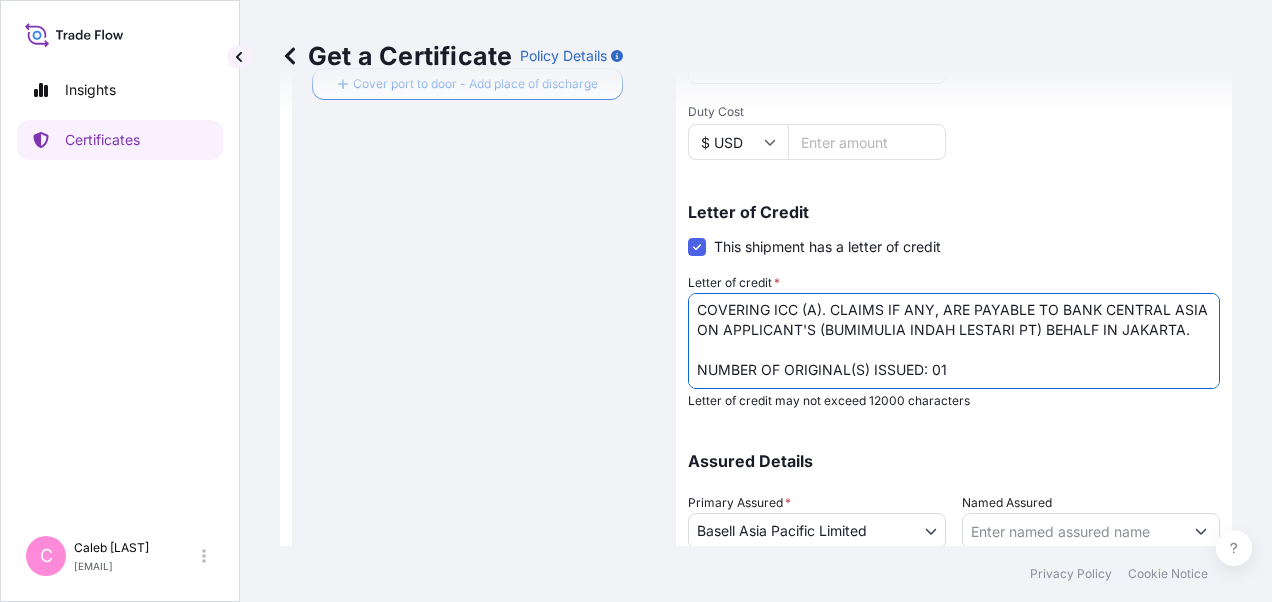 scroll, scrollTop: 81, scrollLeft: 0, axis: vertical 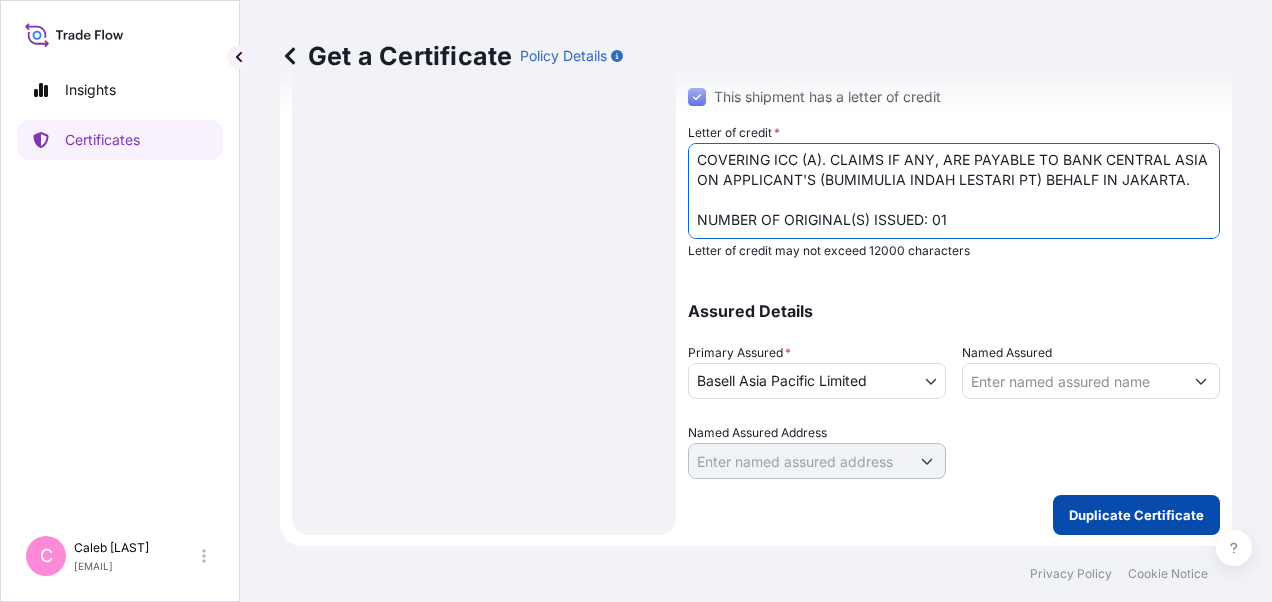 click on "Duplicate Certificate" at bounding box center [1136, 515] 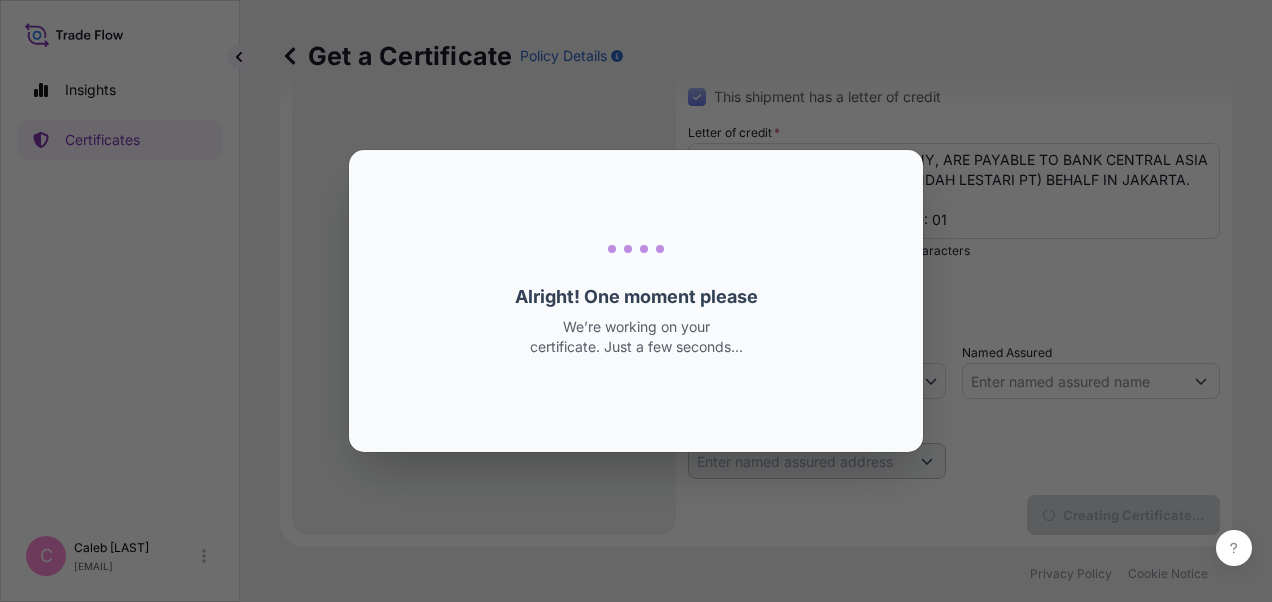 scroll, scrollTop: 0, scrollLeft: 0, axis: both 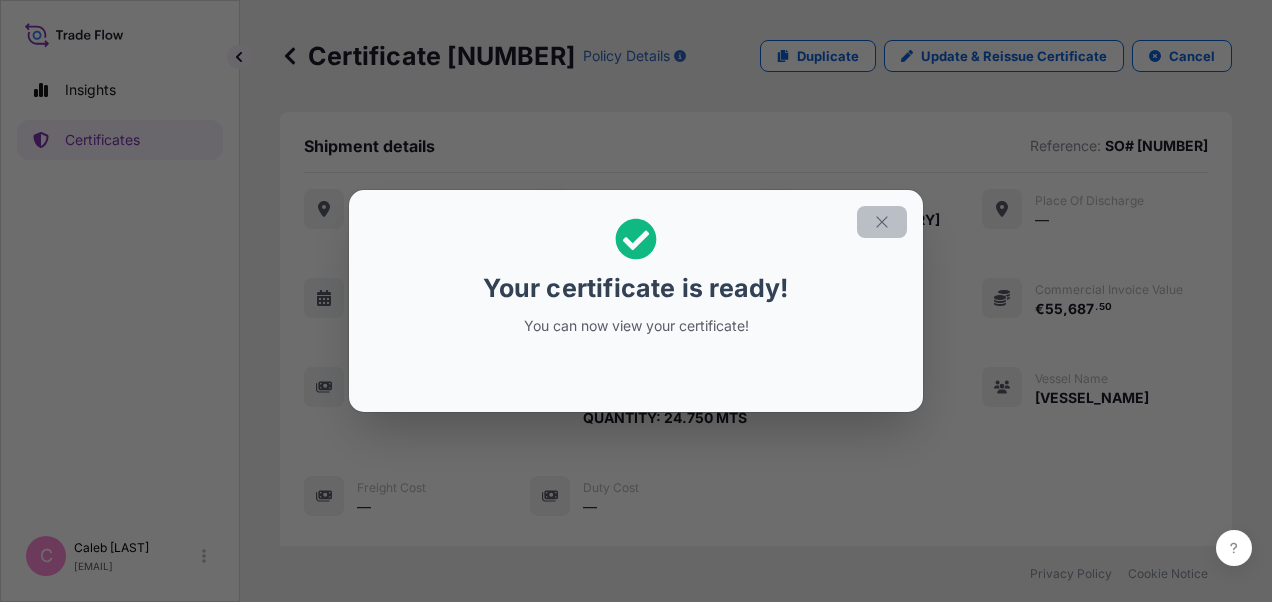 click 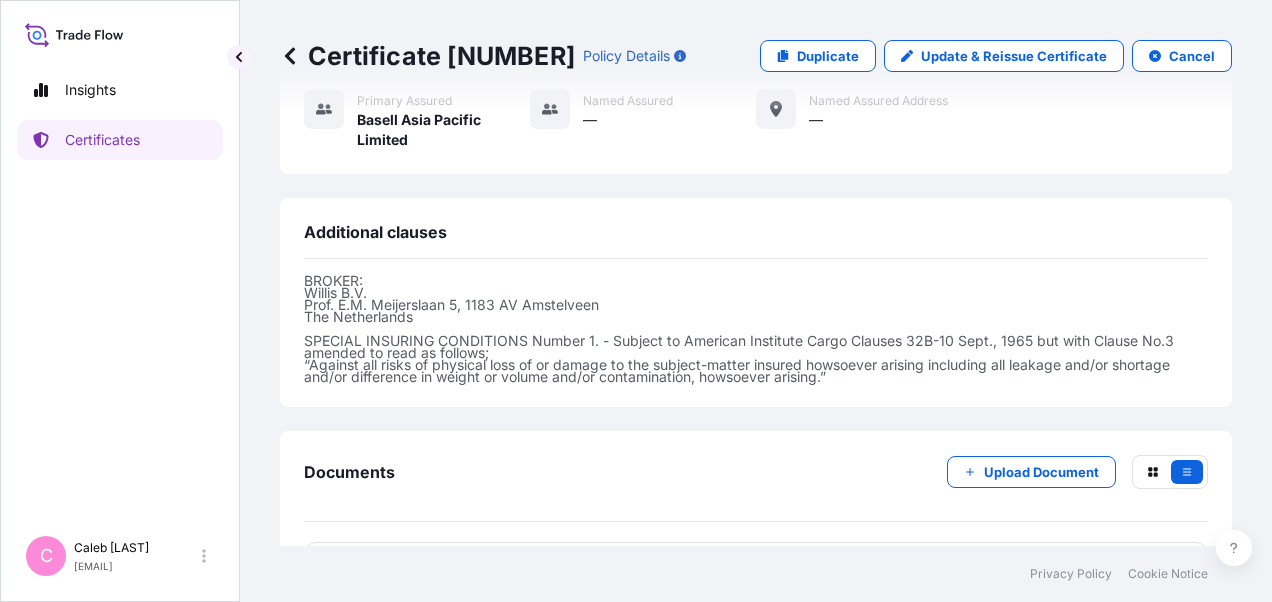 scroll, scrollTop: 834, scrollLeft: 0, axis: vertical 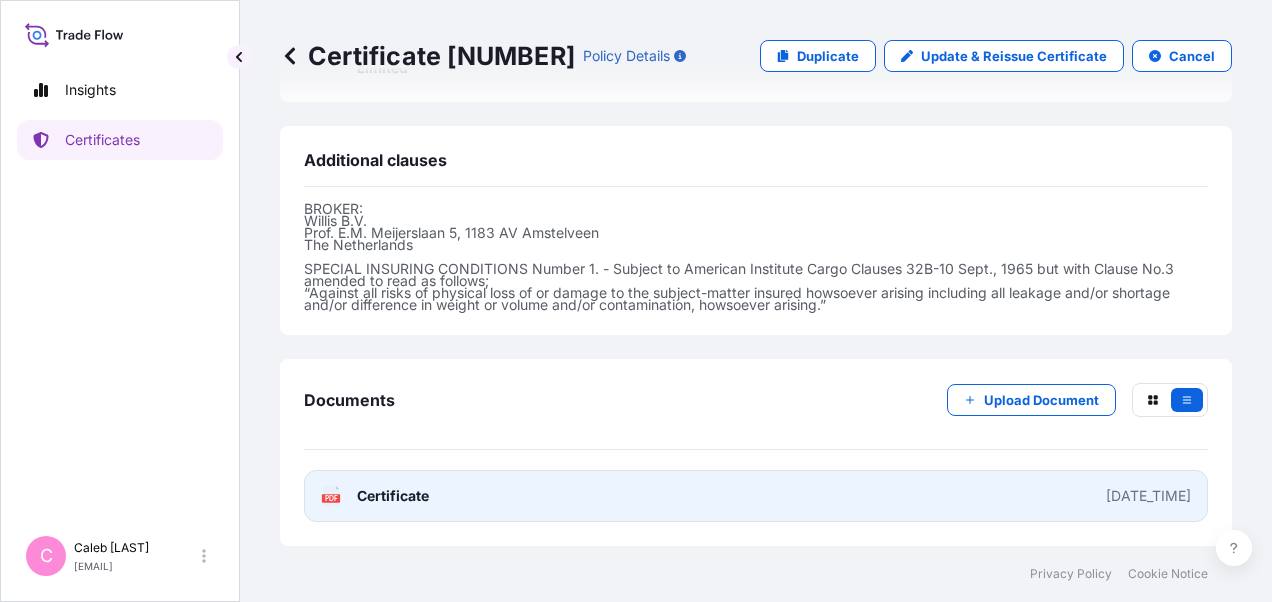 click on "Certificate" at bounding box center [393, 496] 